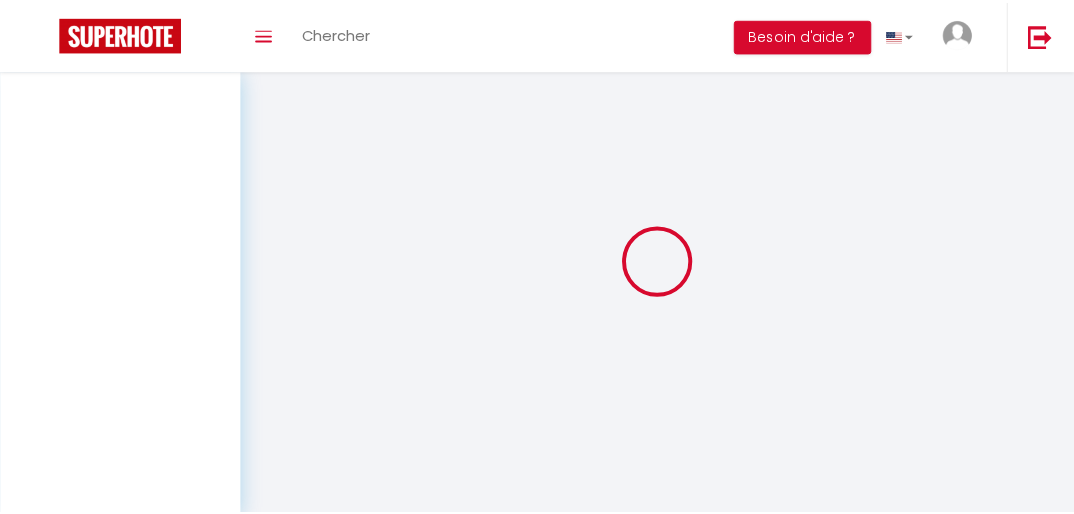scroll, scrollTop: 0, scrollLeft: 0, axis: both 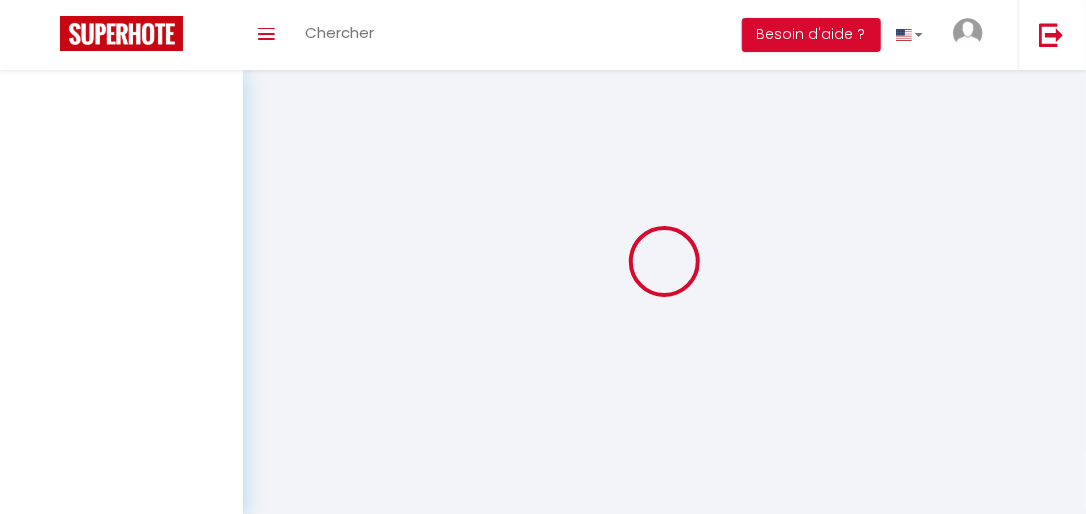 select 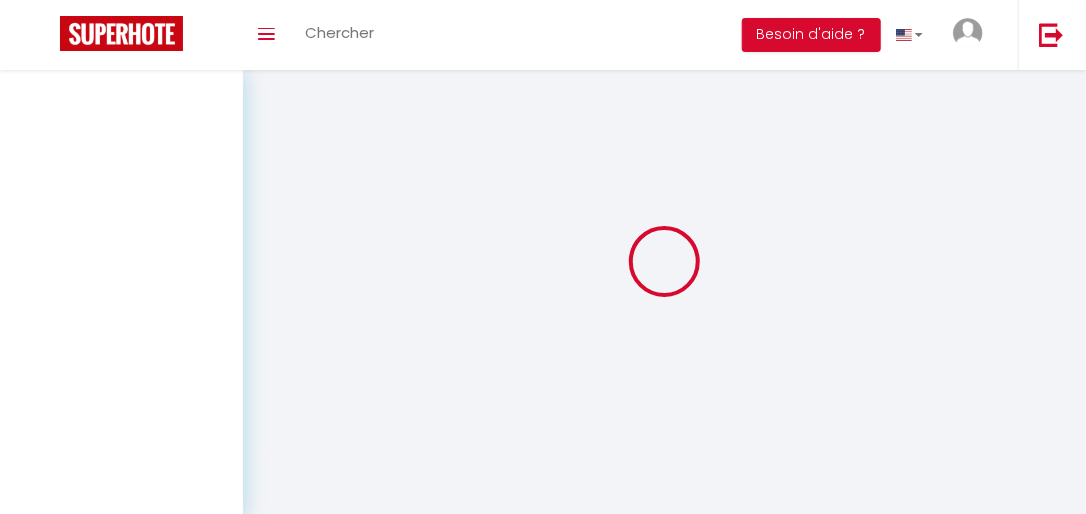 select 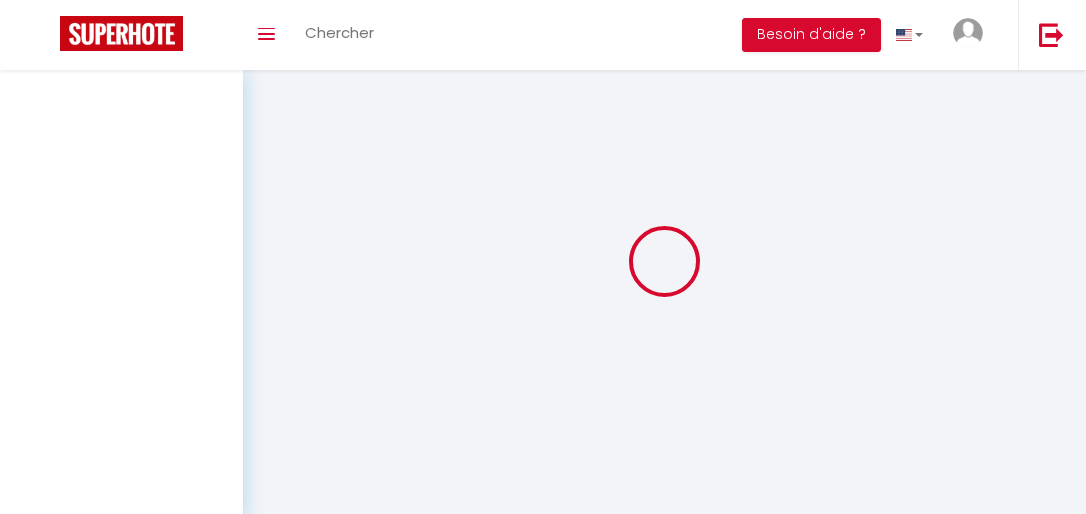 select 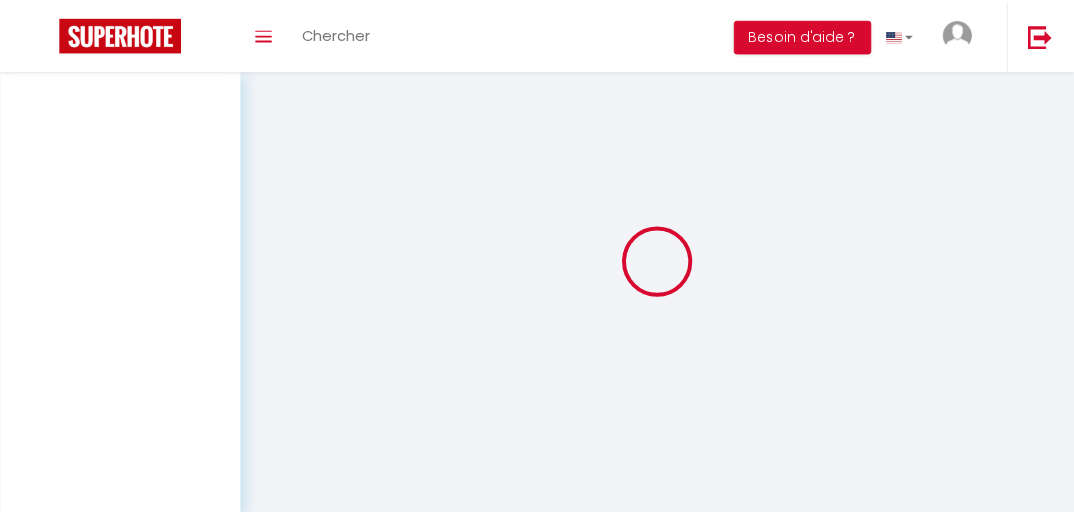 scroll, scrollTop: 0, scrollLeft: 0, axis: both 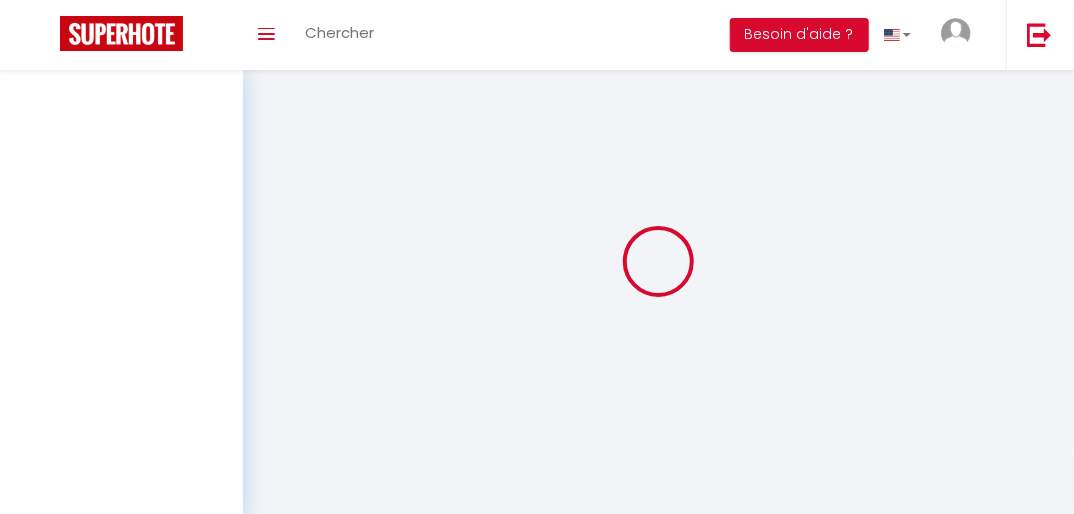 select 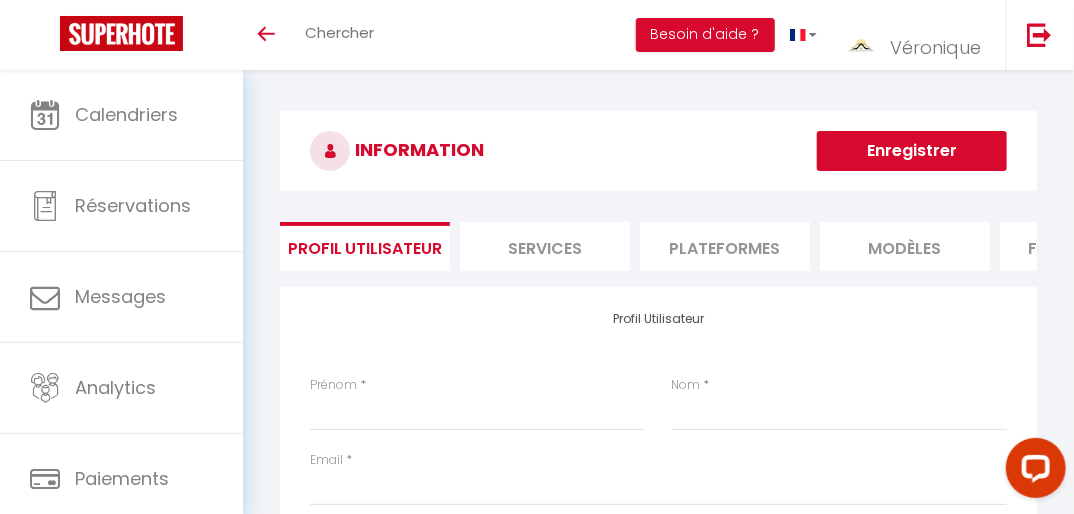 scroll, scrollTop: 0, scrollLeft: 0, axis: both 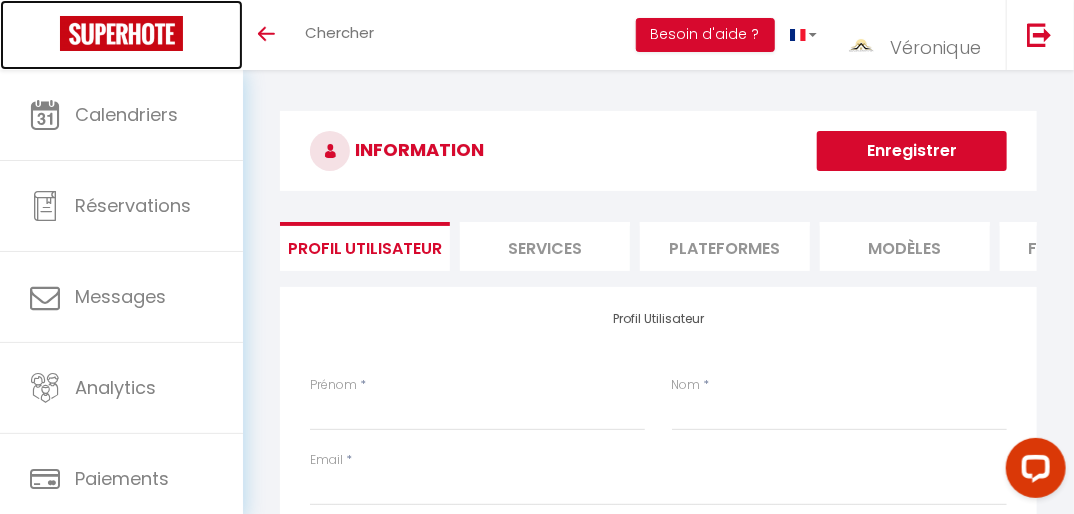 select 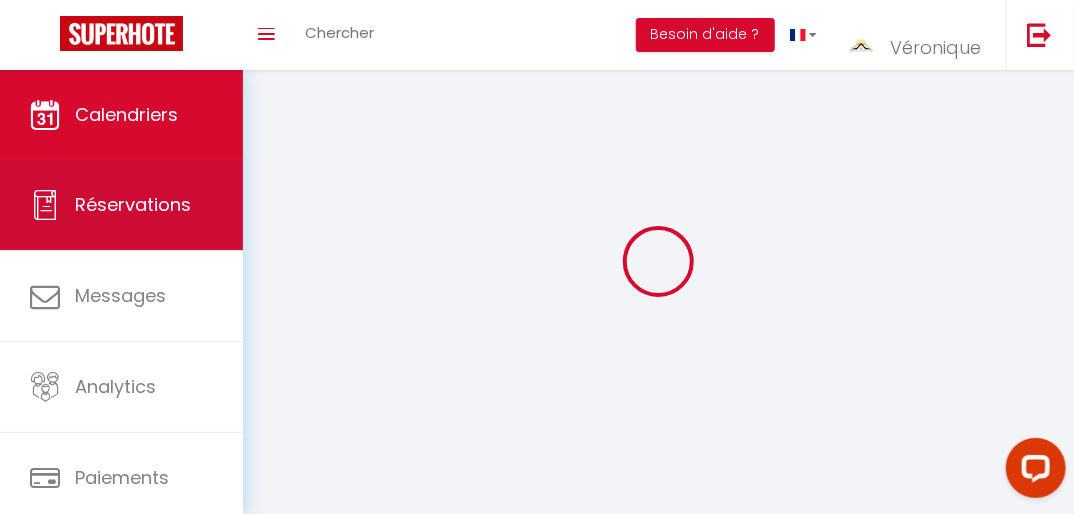 scroll, scrollTop: 158, scrollLeft: 0, axis: vertical 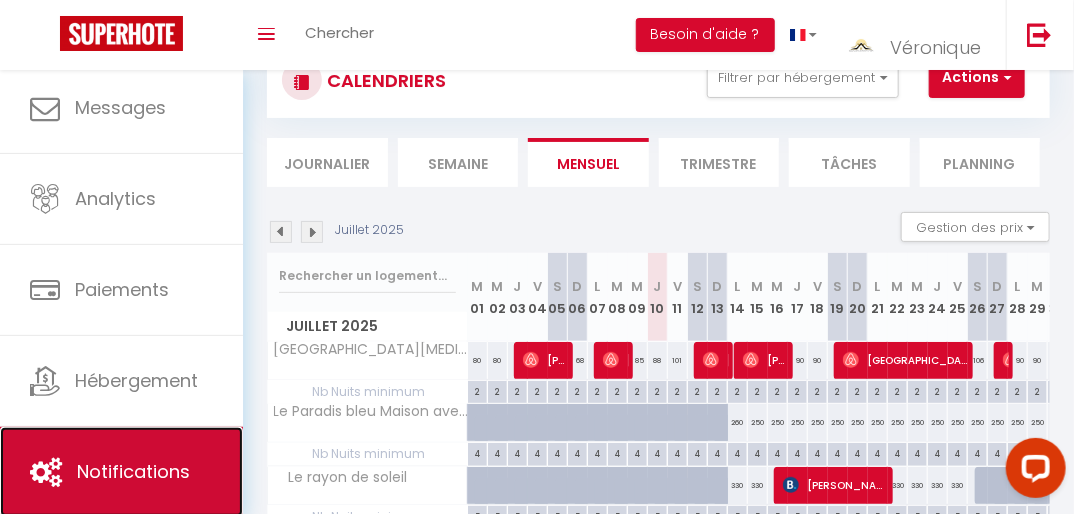 click on "Notifications" at bounding box center [133, 471] 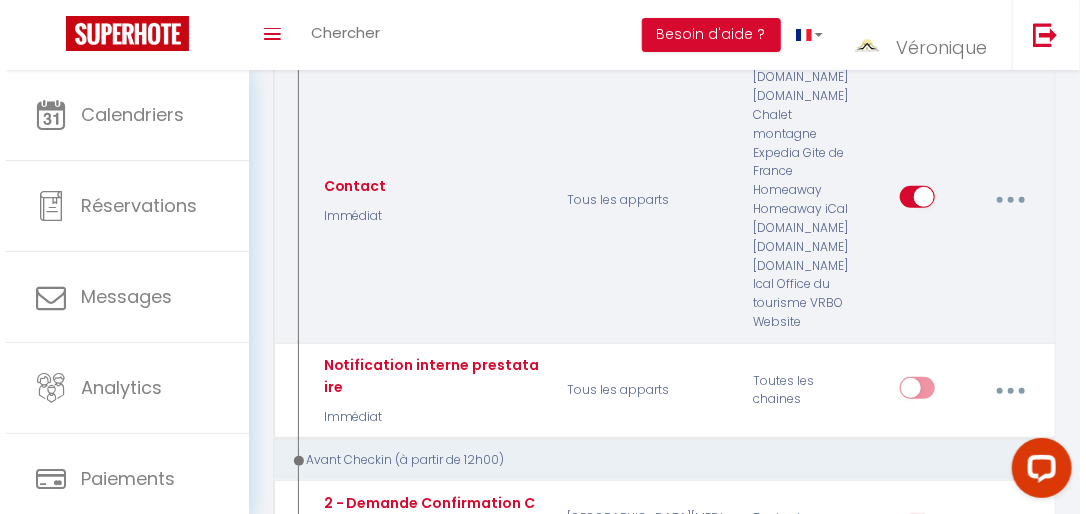 scroll, scrollTop: 222, scrollLeft: 0, axis: vertical 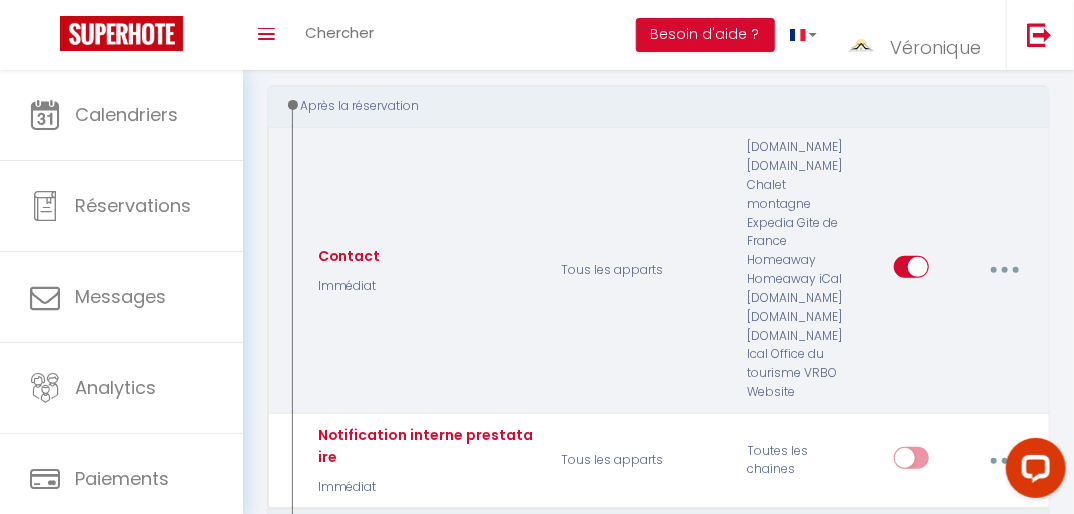 click at bounding box center (1005, 270) 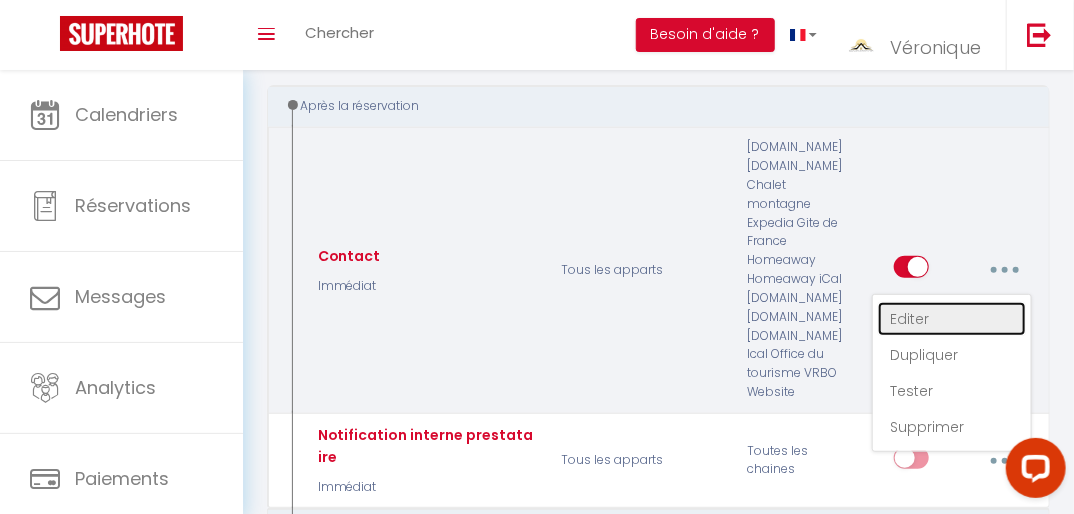 click on "Editer" at bounding box center [952, 319] 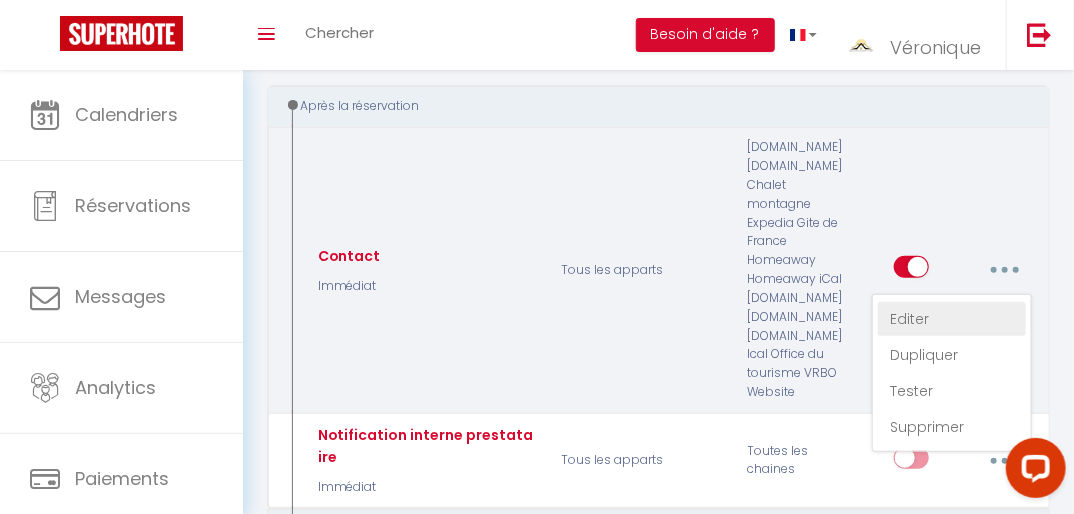 type on "Contact" 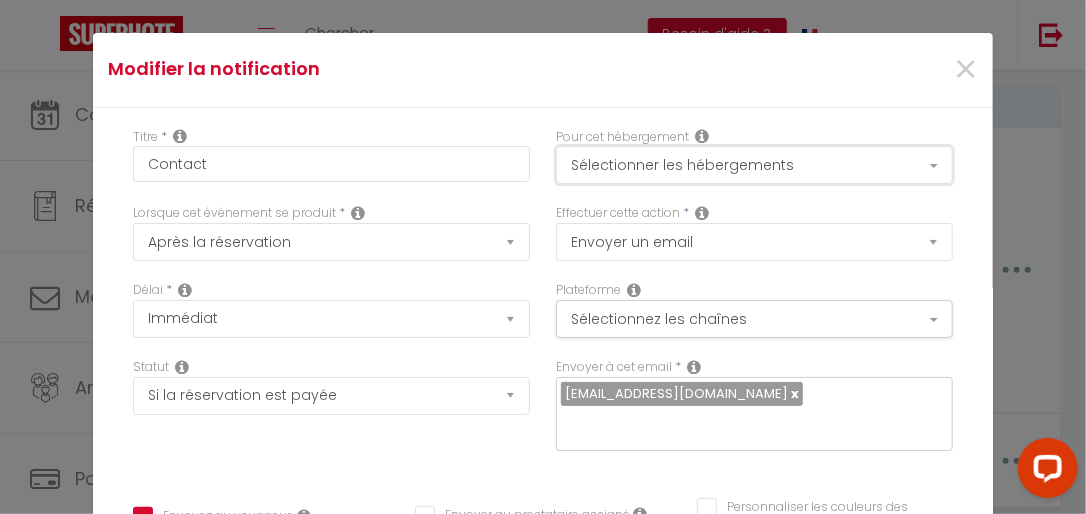 click on "Sélectionner les hébergements" at bounding box center (754, 165) 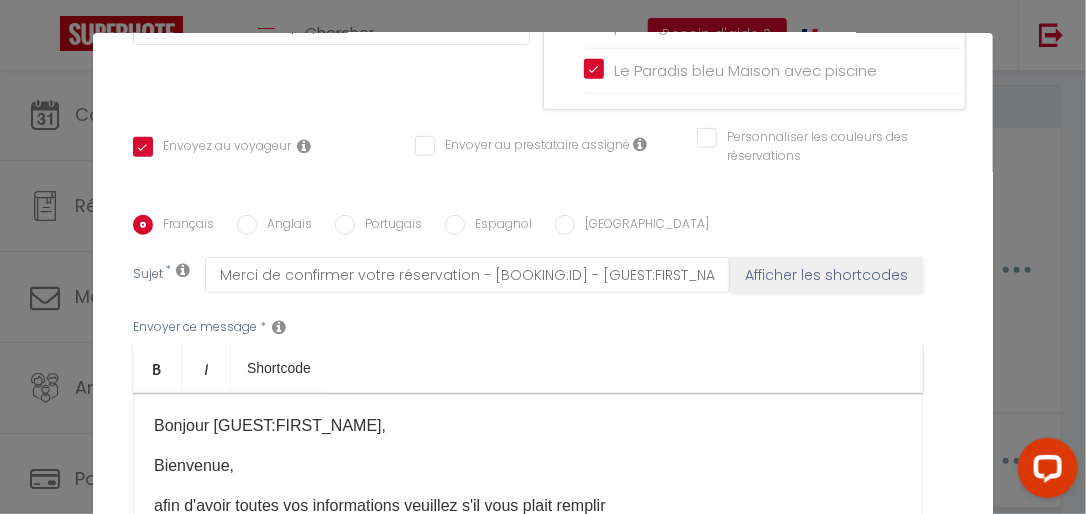 scroll, scrollTop: 578, scrollLeft: 0, axis: vertical 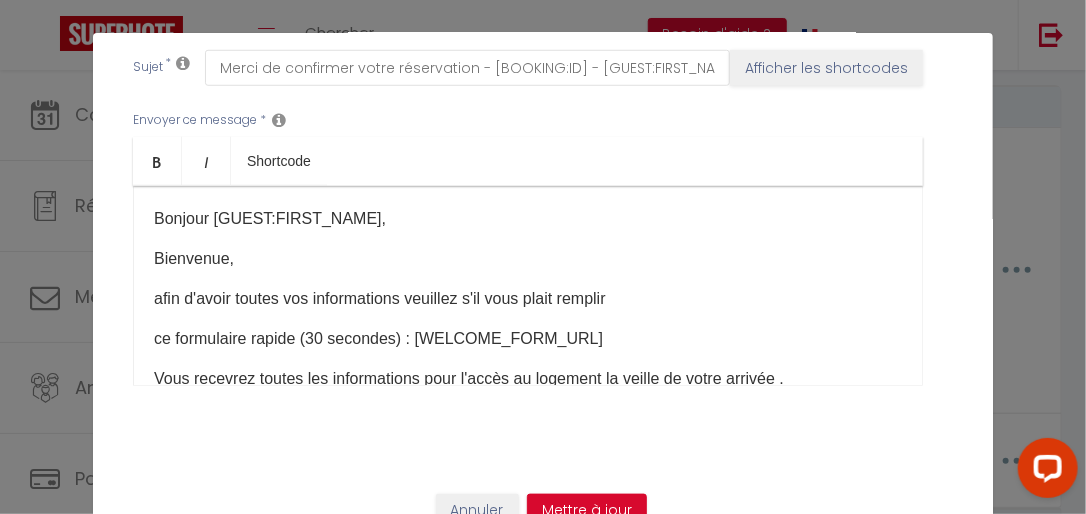 click on "Bienvenue," at bounding box center (528, 259) 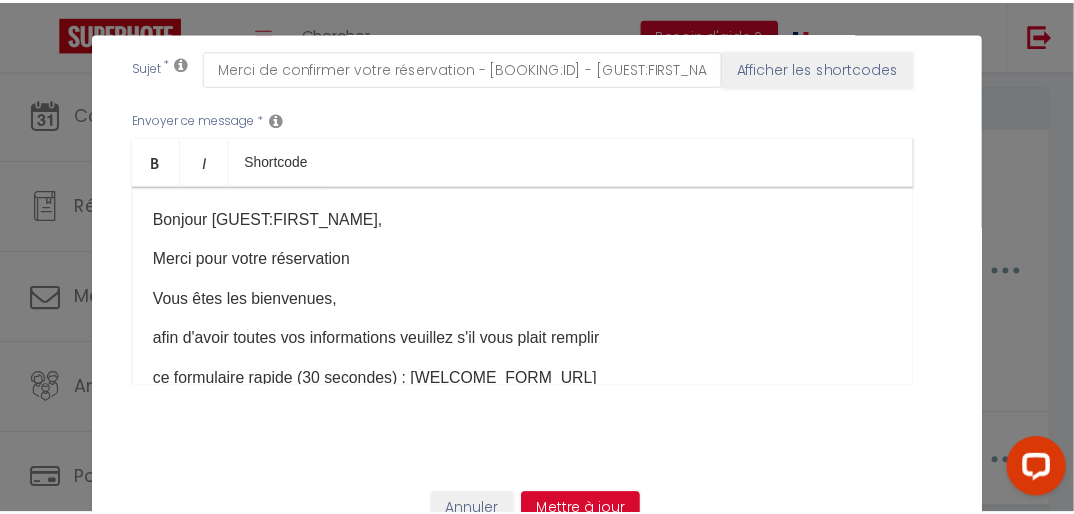 scroll, scrollTop: 75, scrollLeft: 0, axis: vertical 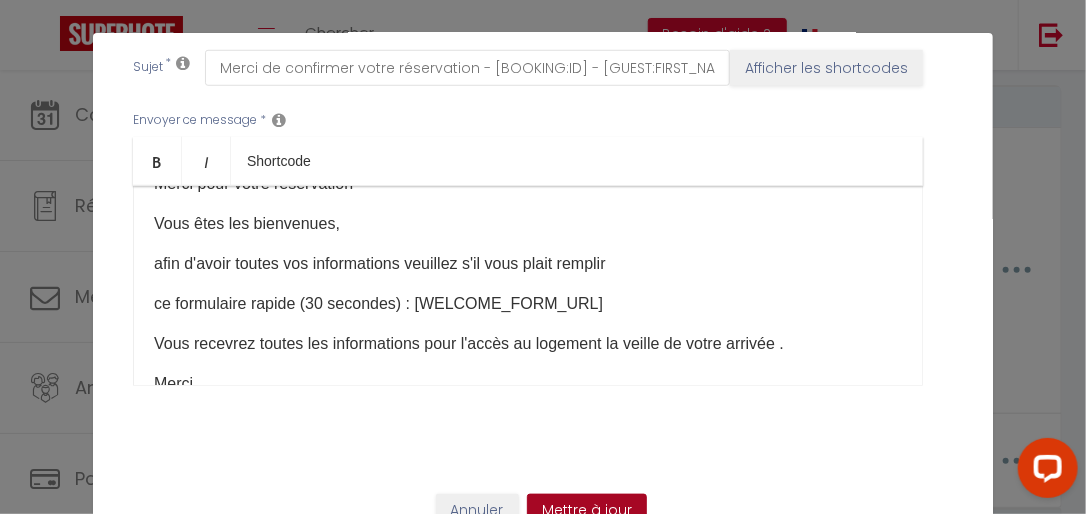 click on "Mettre à jour" at bounding box center (587, 511) 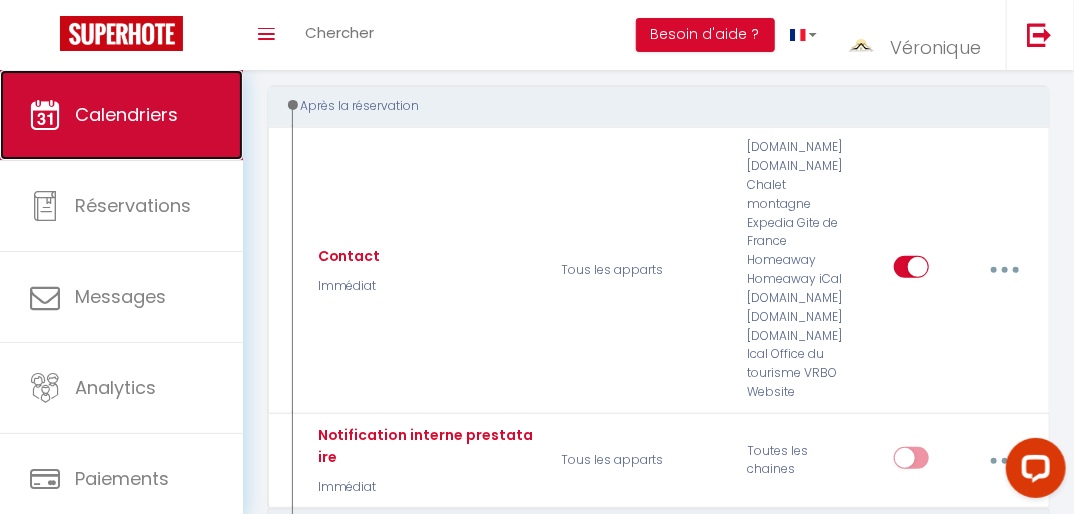 click on "Calendriers" at bounding box center [126, 114] 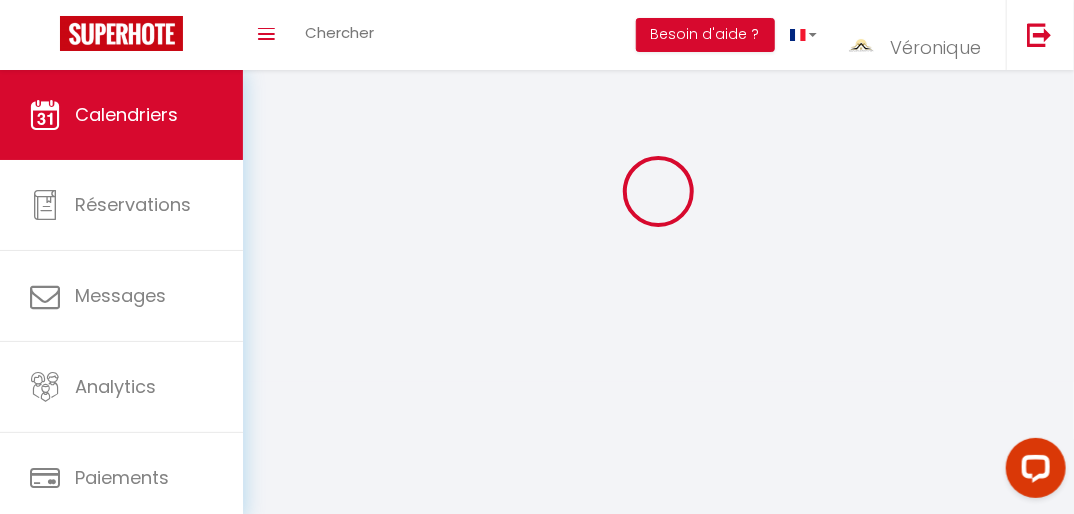 scroll, scrollTop: 0, scrollLeft: 0, axis: both 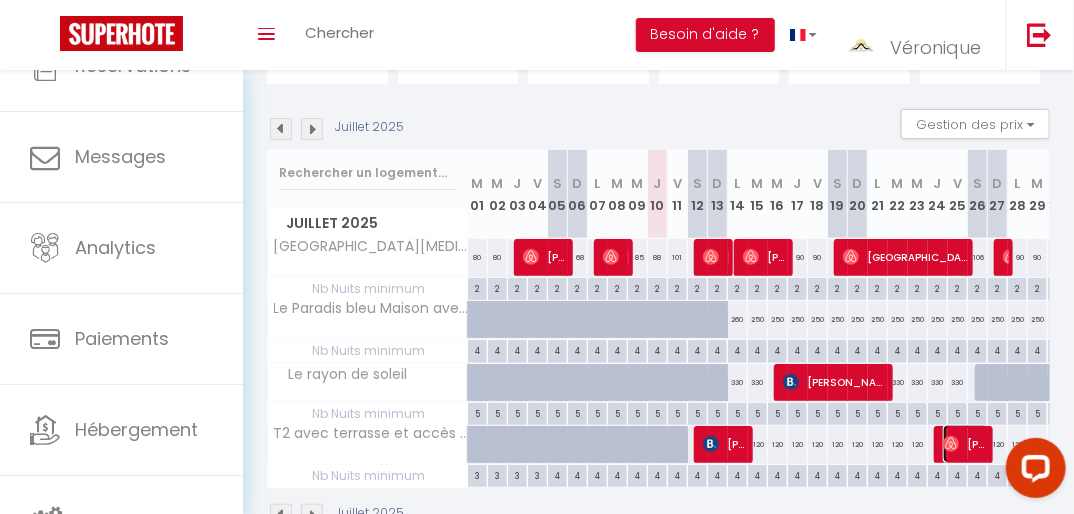 click at bounding box center (951, 444) 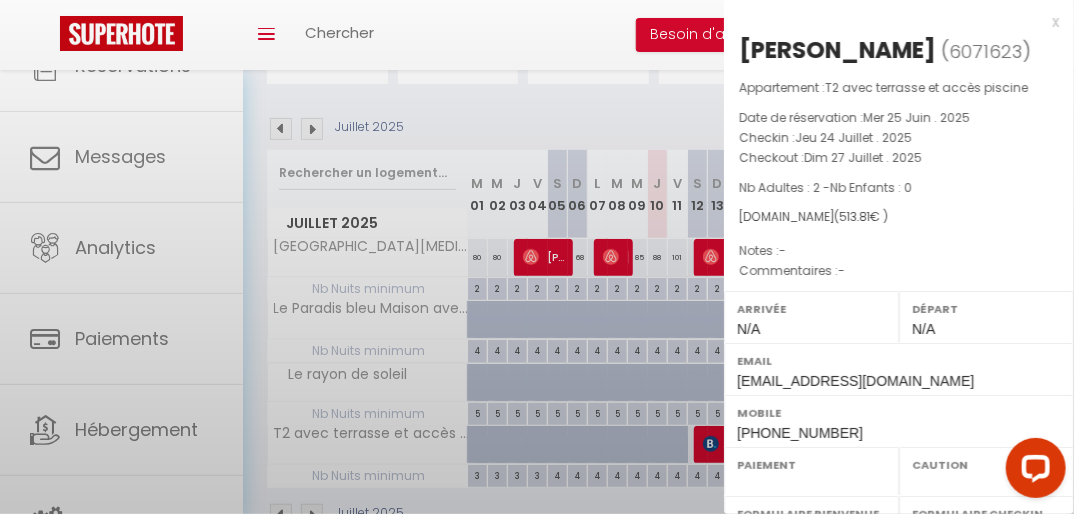 select on "OK" 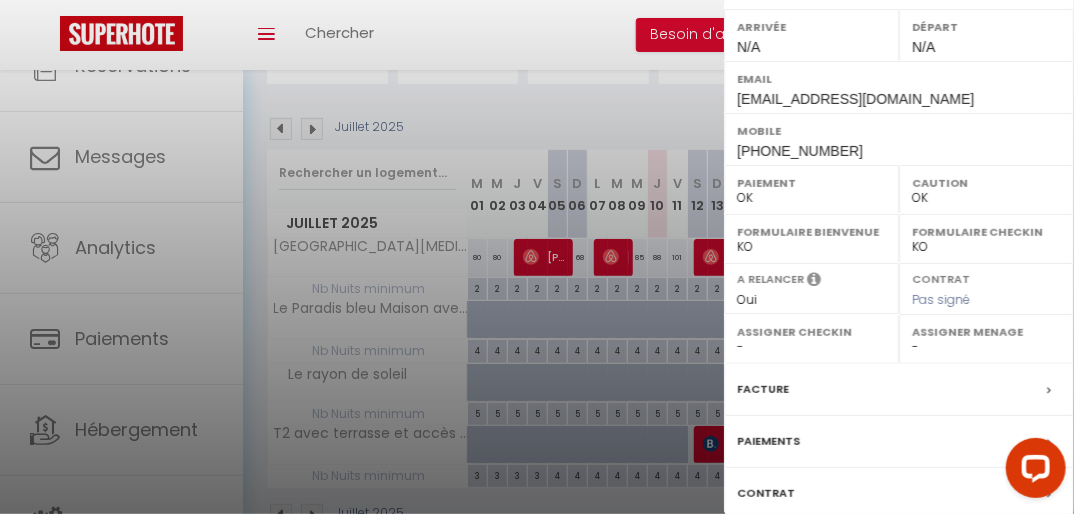 scroll, scrollTop: 415, scrollLeft: 0, axis: vertical 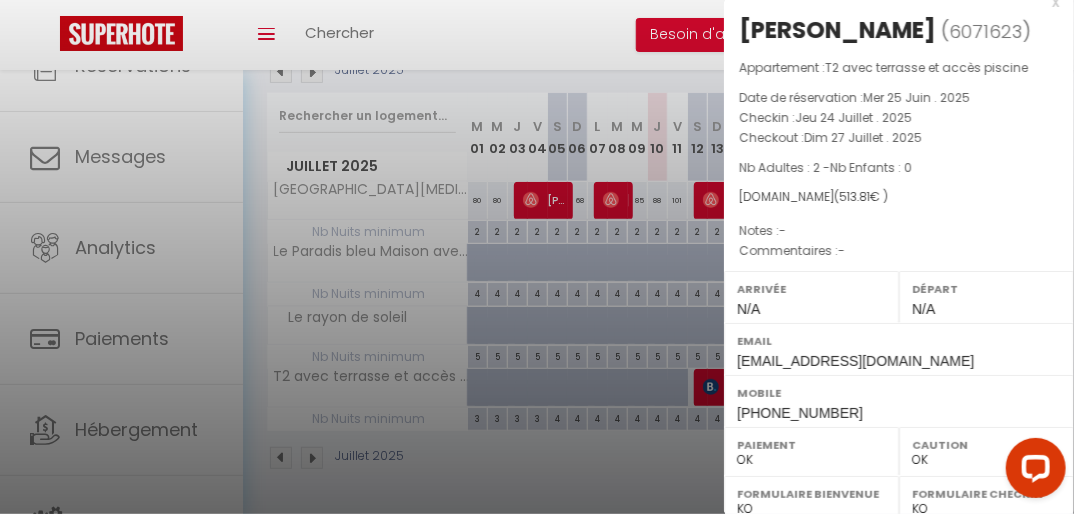click at bounding box center [537, 257] 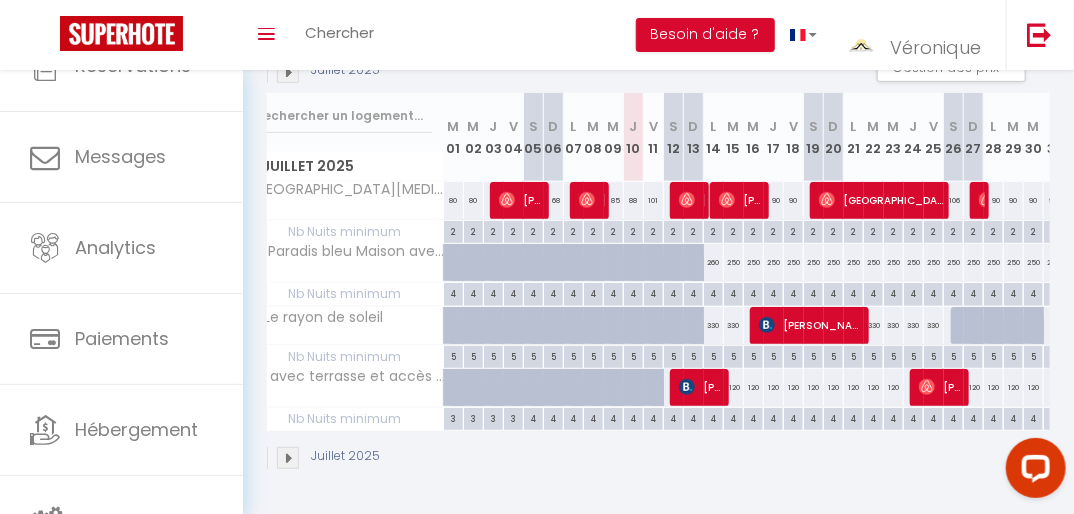 scroll, scrollTop: 0, scrollLeft: 25, axis: horizontal 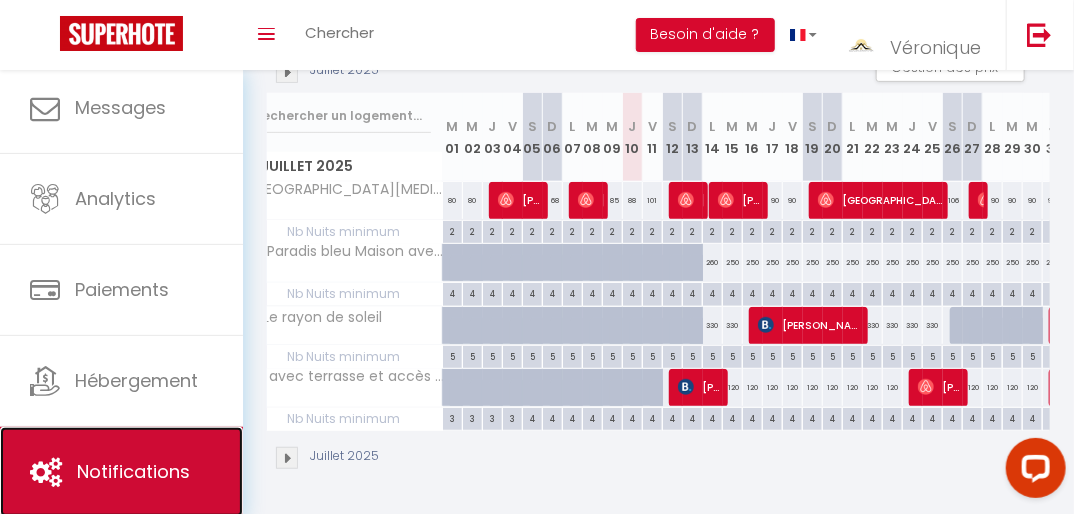click on "Notifications" at bounding box center (133, 471) 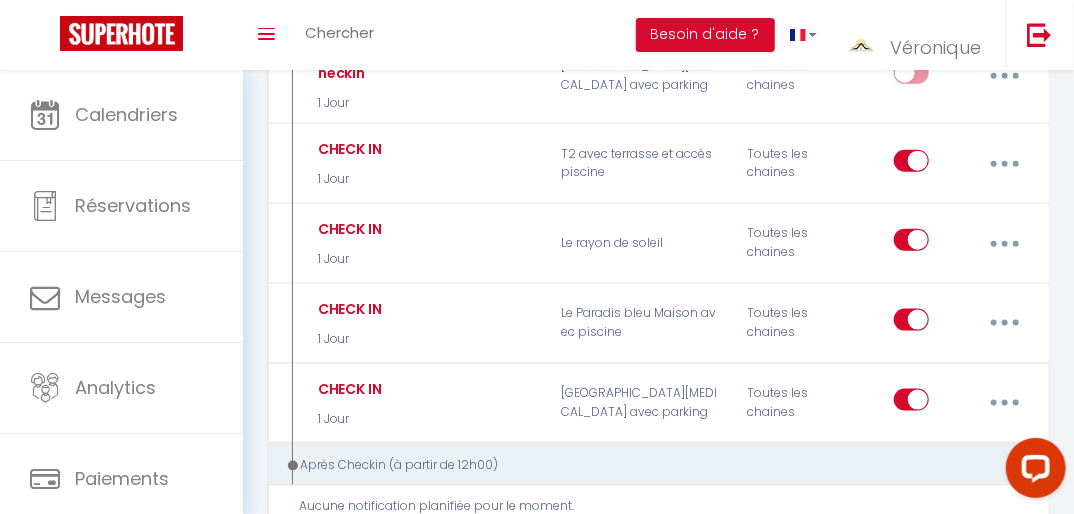scroll, scrollTop: 740, scrollLeft: 0, axis: vertical 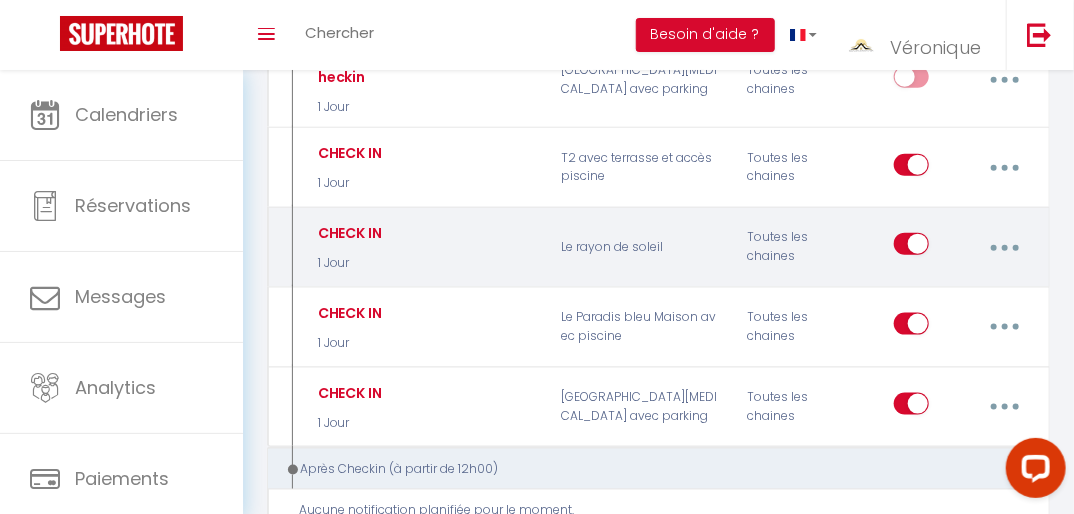 click at bounding box center (1005, 247) 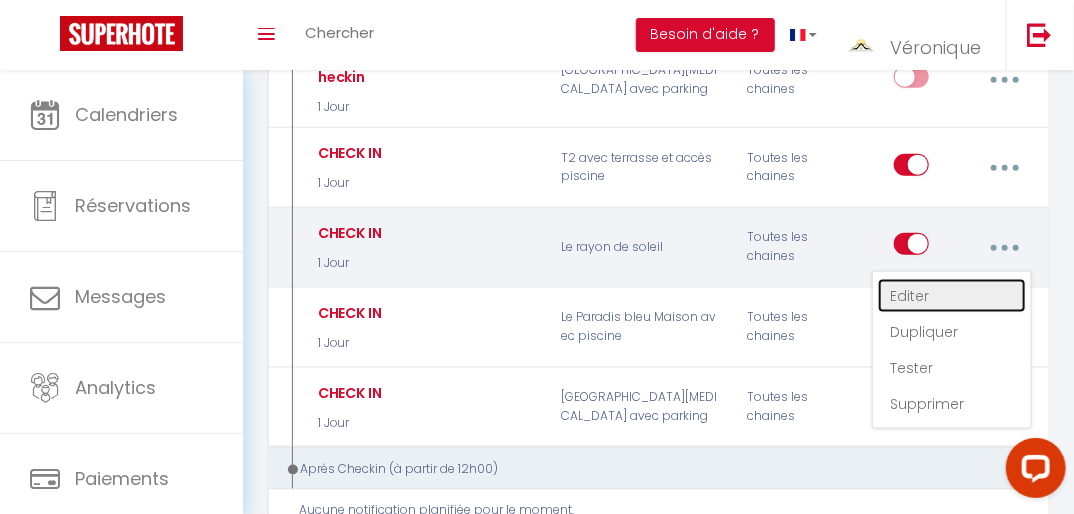 click on "Editer" at bounding box center [952, 296] 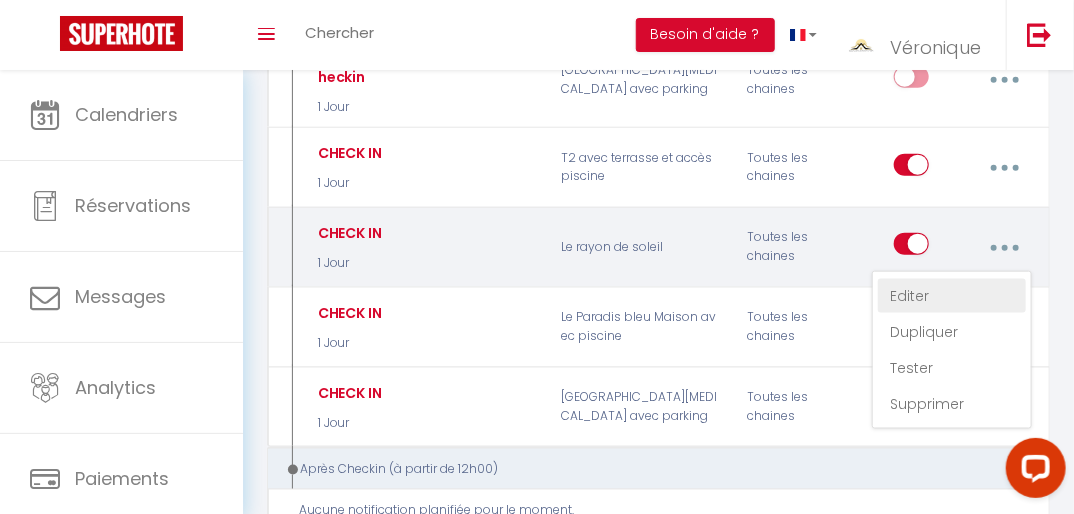 type on "CHECK IN" 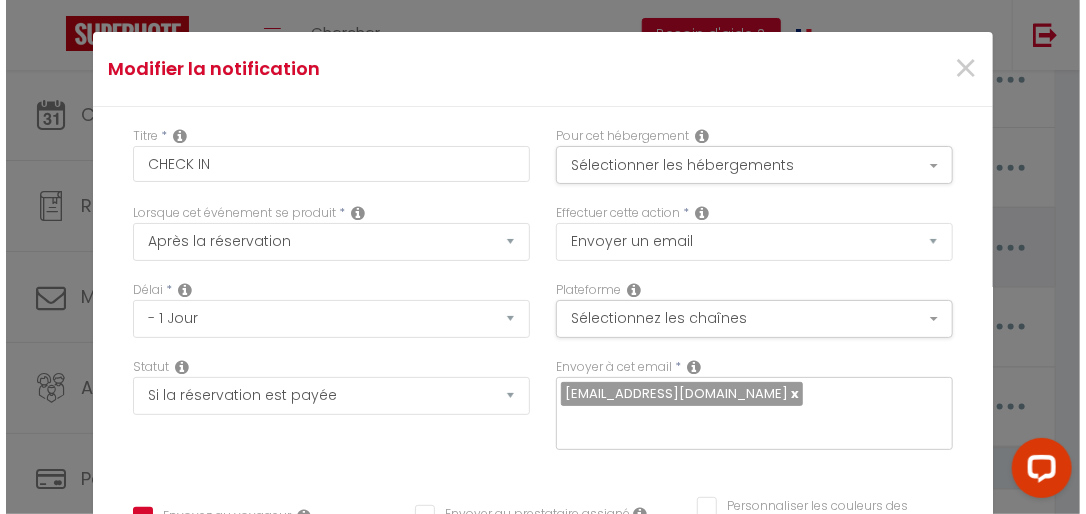 scroll, scrollTop: 724, scrollLeft: 0, axis: vertical 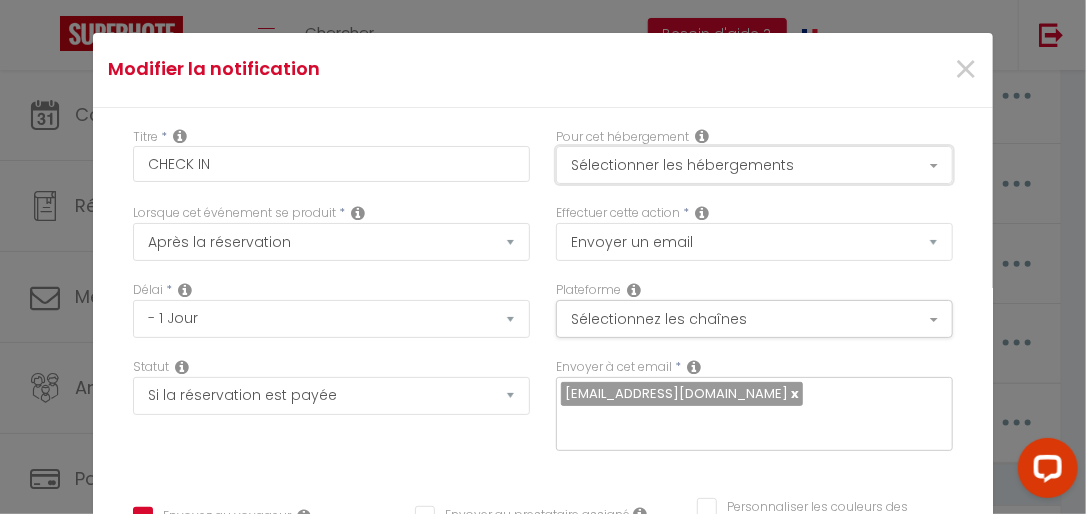 click on "Sélectionner les hébergements" at bounding box center (754, 165) 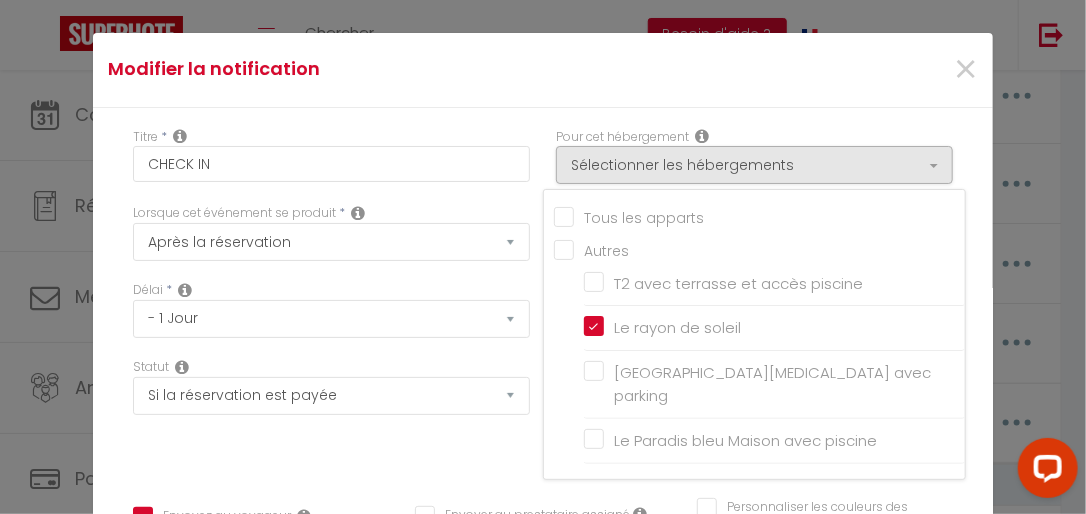 click on "×" at bounding box center [841, 70] 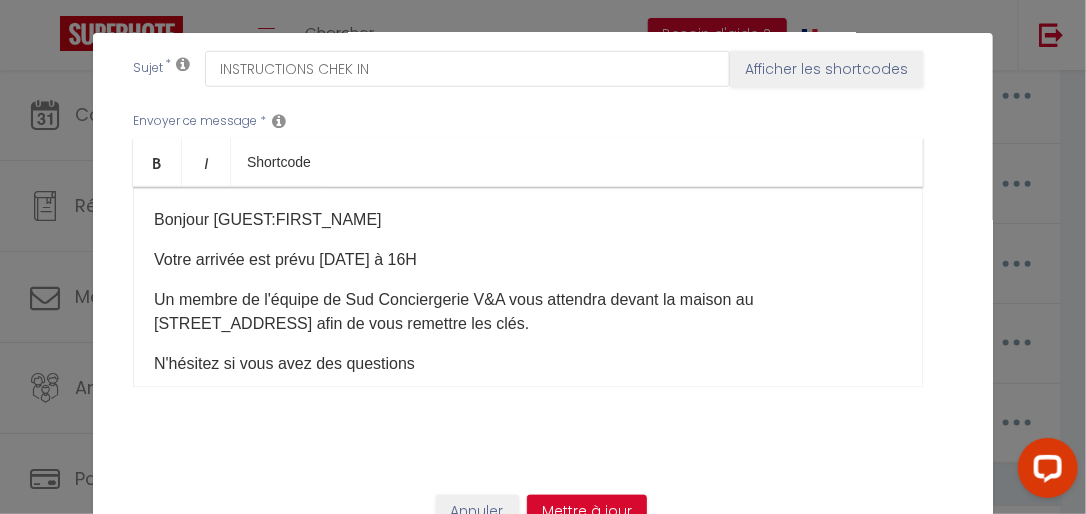 scroll, scrollTop: 576, scrollLeft: 0, axis: vertical 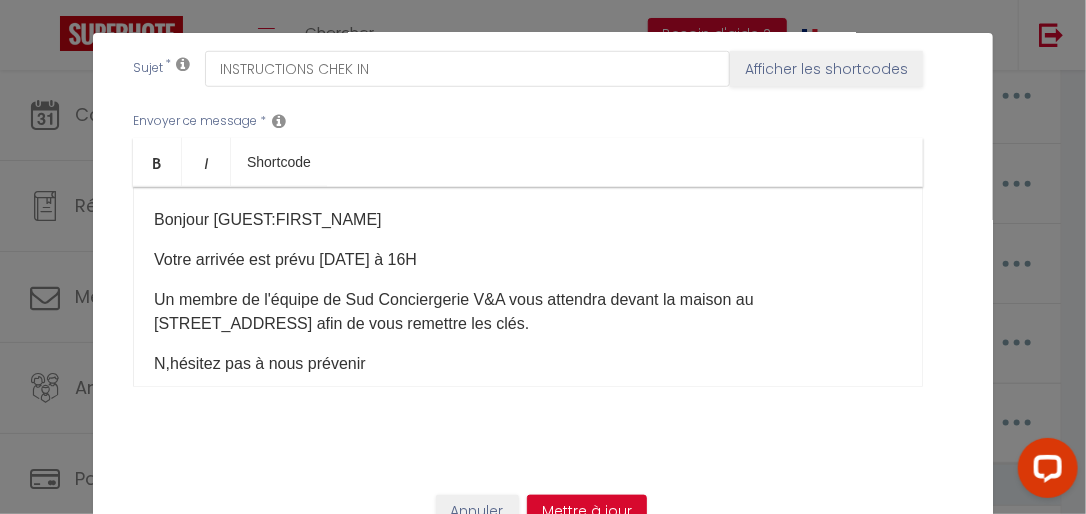 click on "N,hésitez pas à nous prévenir" at bounding box center [528, 364] 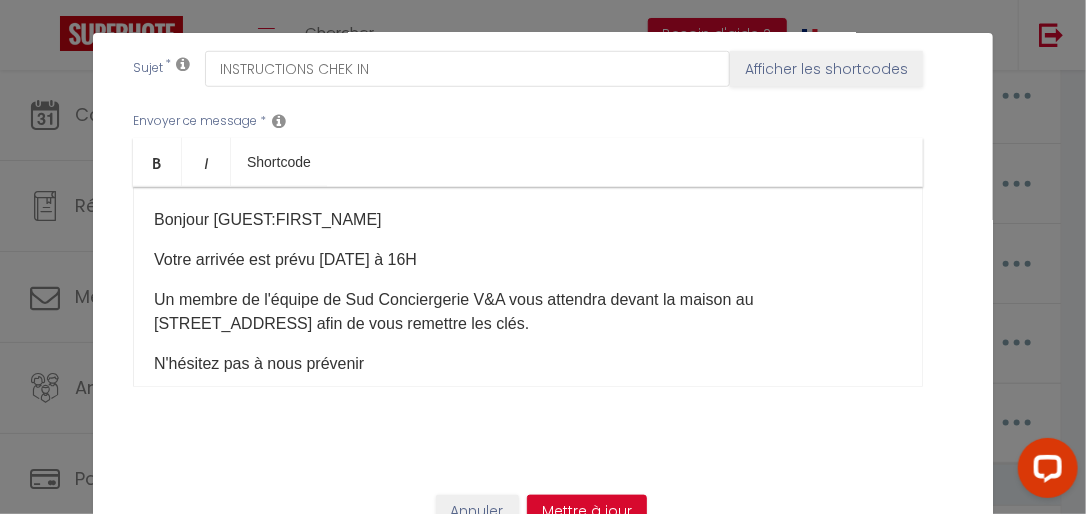 click on "N'hésitez pas à nous prévenir" at bounding box center (528, 364) 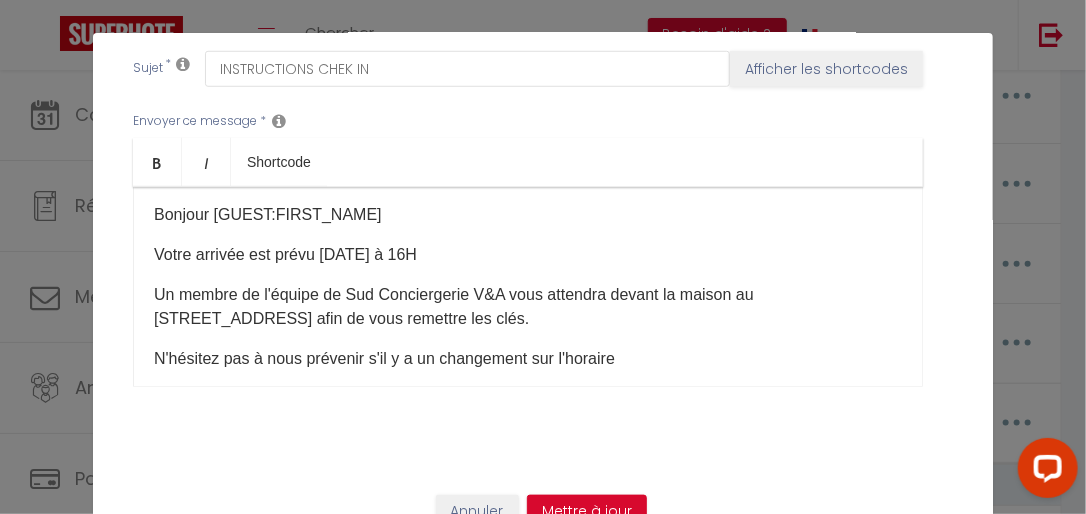 scroll, scrollTop: 4, scrollLeft: 0, axis: vertical 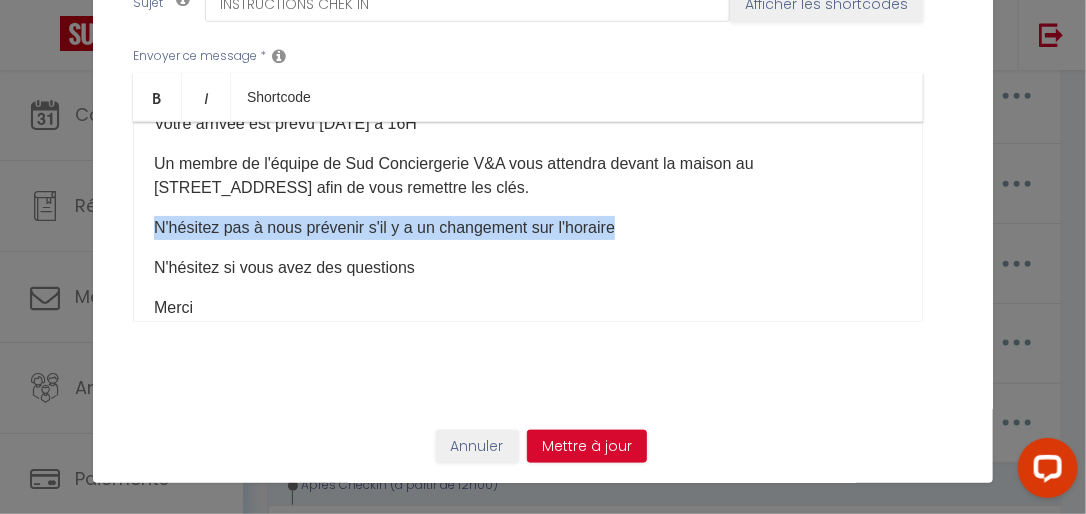 drag, startPoint x: 148, startPoint y: 220, endPoint x: 616, endPoint y: 229, distance: 468.08652 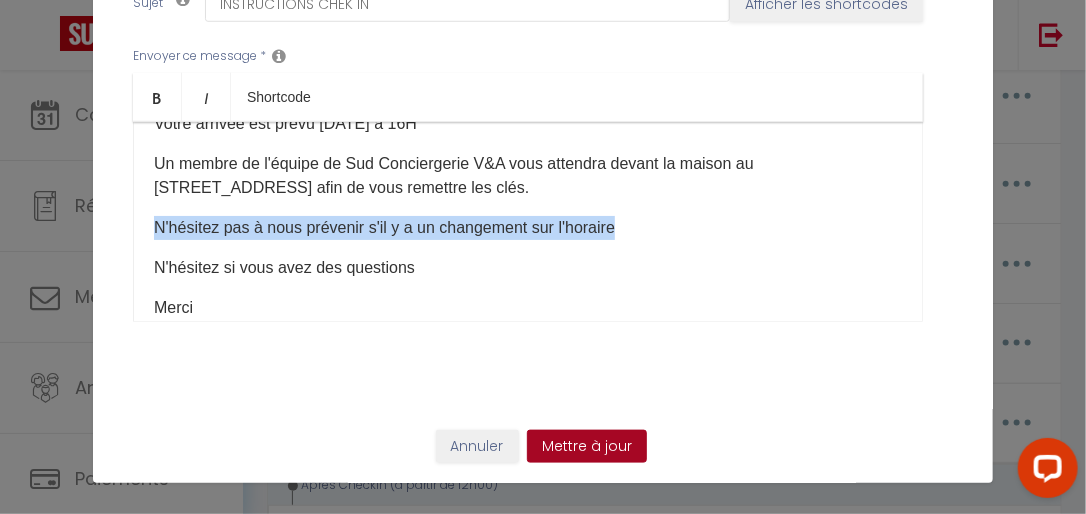 click on "Mettre à jour" at bounding box center [587, 447] 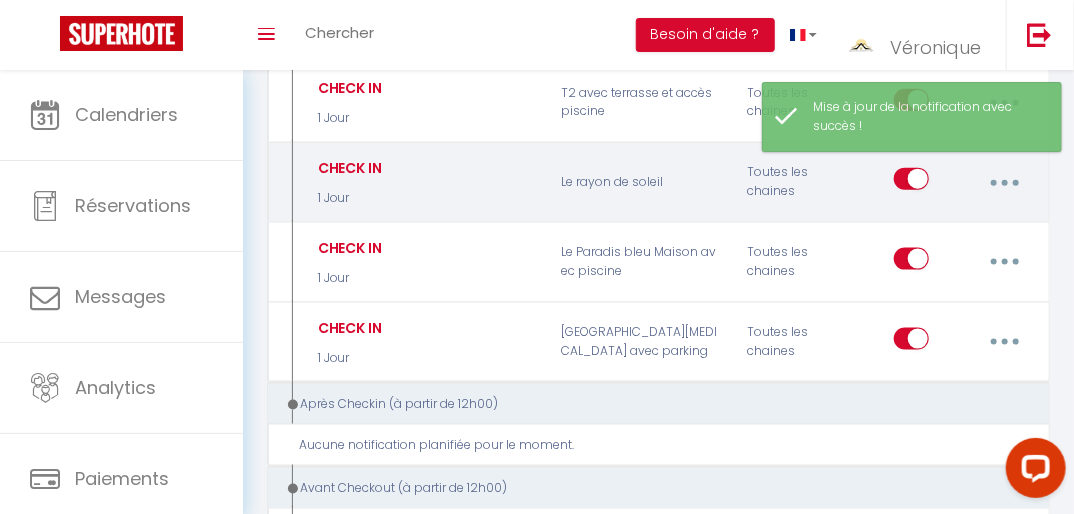 scroll, scrollTop: 806, scrollLeft: 0, axis: vertical 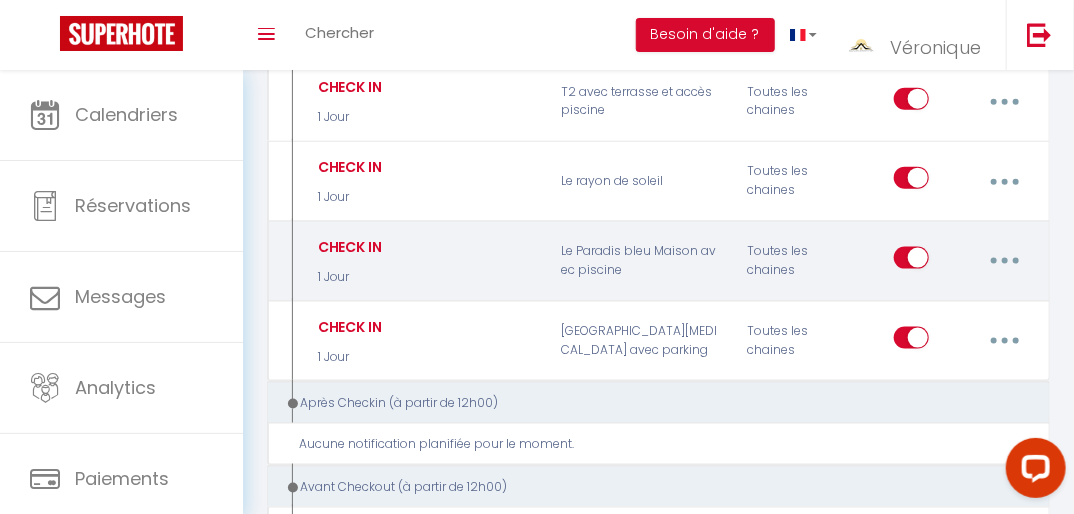 click at bounding box center (1005, 261) 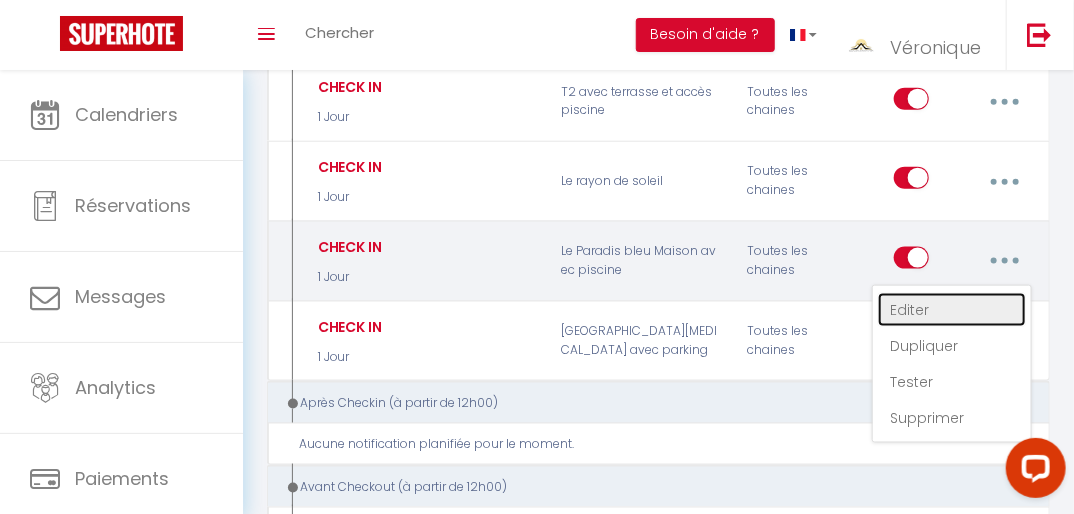 click on "Editer" at bounding box center [952, 310] 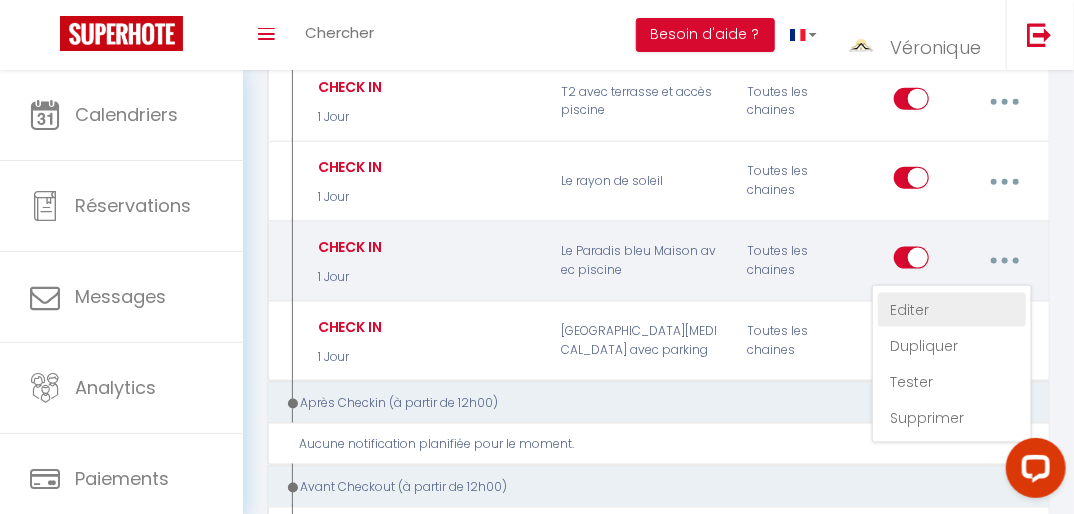 type on "CHECK IN" 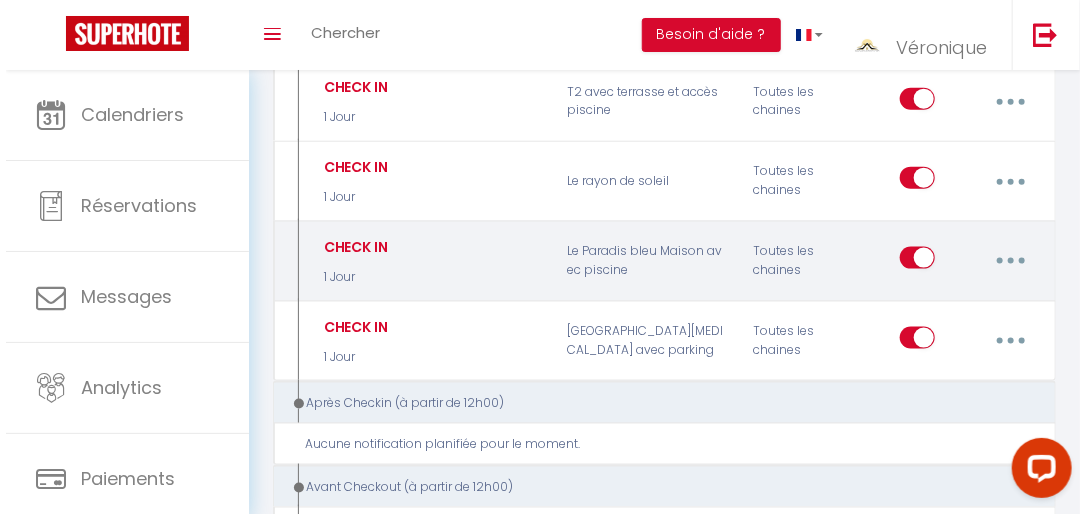 scroll, scrollTop: 791, scrollLeft: 0, axis: vertical 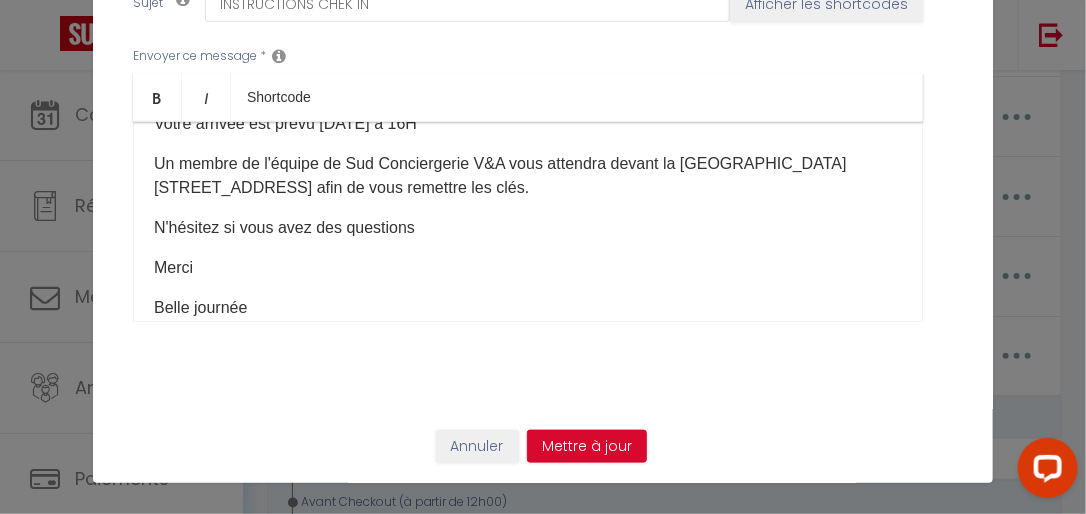 click on "Un membre de l'équipe de Sud Conciergerie V&A vous attendra devant la maison 3 Rue des Aires 13500 Martigues afin de vous remettre les clés." at bounding box center (528, 176) 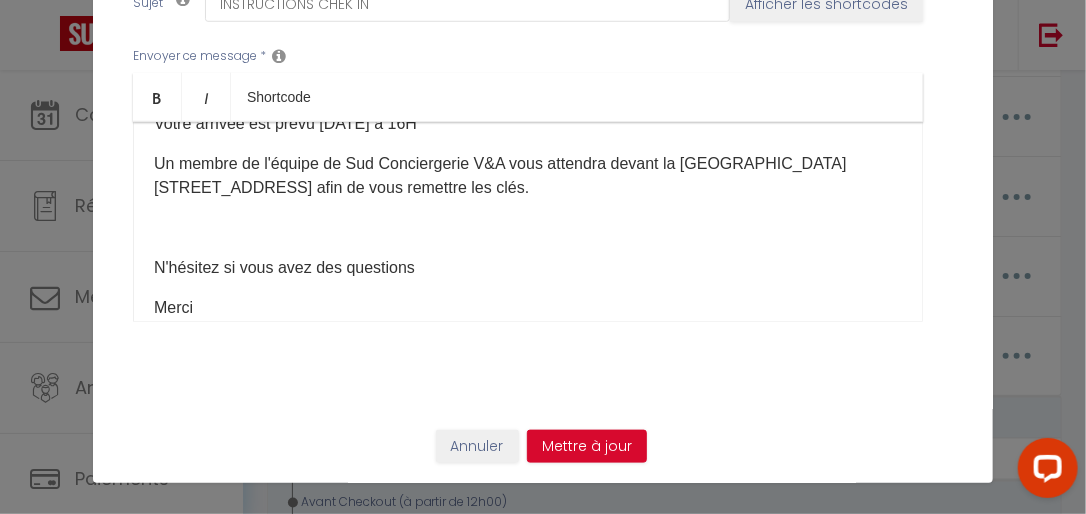 click at bounding box center [528, 228] 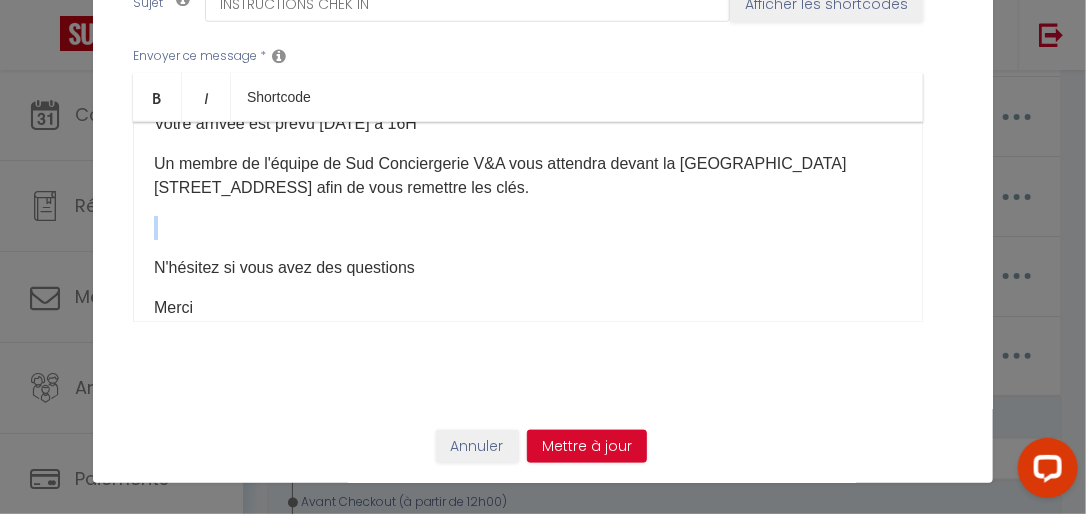 click at bounding box center (528, 228) 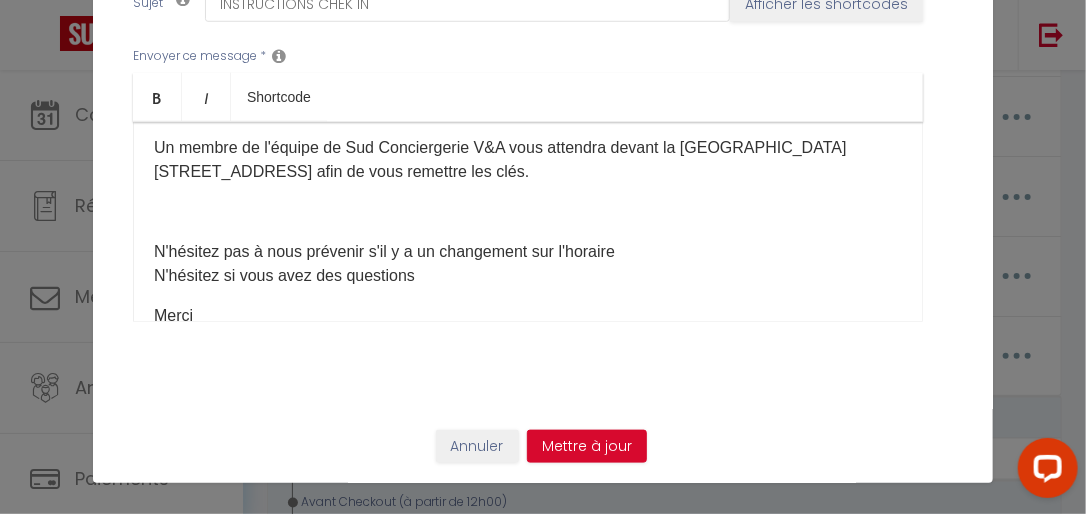 scroll, scrollTop: 85, scrollLeft: 0, axis: vertical 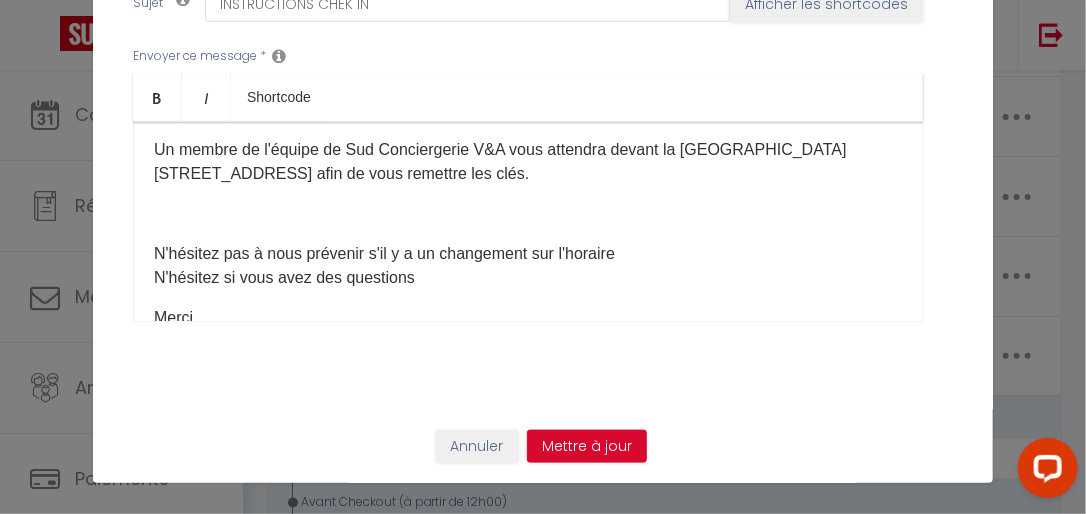 click on "Bonjour [GUEST:FIRST_NAME] ​Votre arrivée est prévu demain à 16H Un membre de l'équipe de Sud Conciergerie V&A vous attendra devant la maison 3 Rue des Aires 13500 Martigues afin de vous remettre les clés. N'hésitez pas à nous prévenir s'il y a un changement sur l'horaire ​ N'hésitez si vous avez des questions
Merci
Belle journée
Véronique
Sud conciergerie V&A
​" at bounding box center (528, 222) 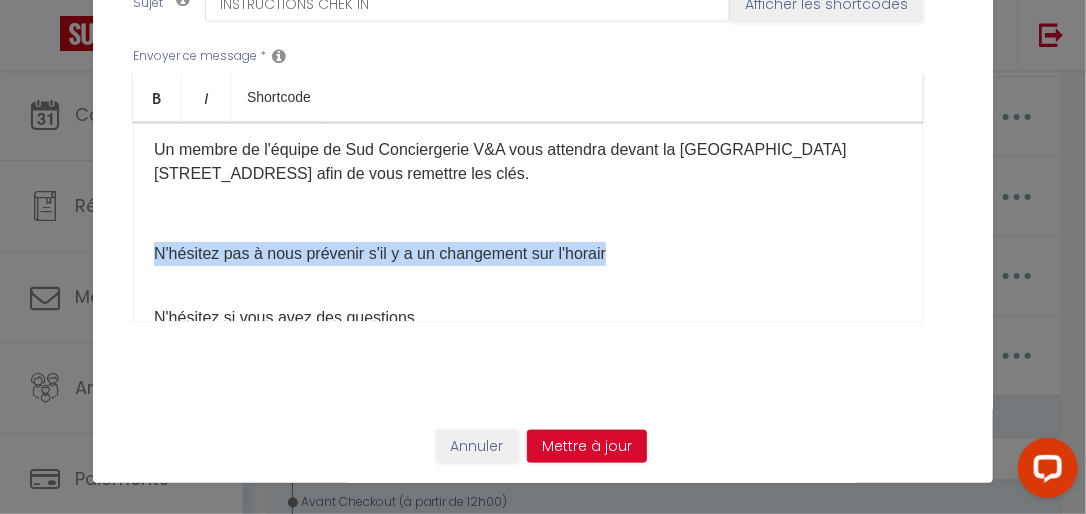 drag, startPoint x: 144, startPoint y: 249, endPoint x: 638, endPoint y: 252, distance: 494.0091 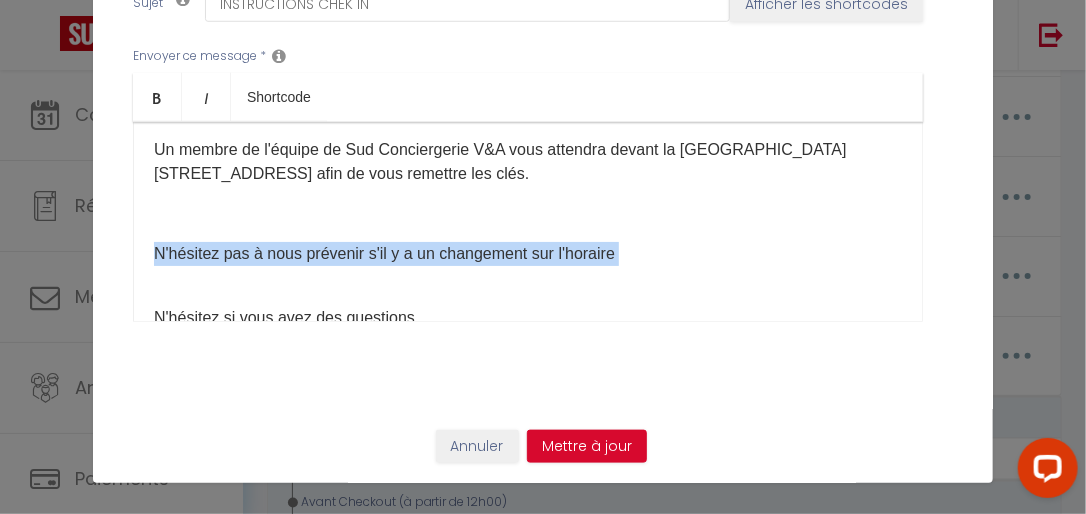 drag, startPoint x: 146, startPoint y: 250, endPoint x: 564, endPoint y: 279, distance: 419.00476 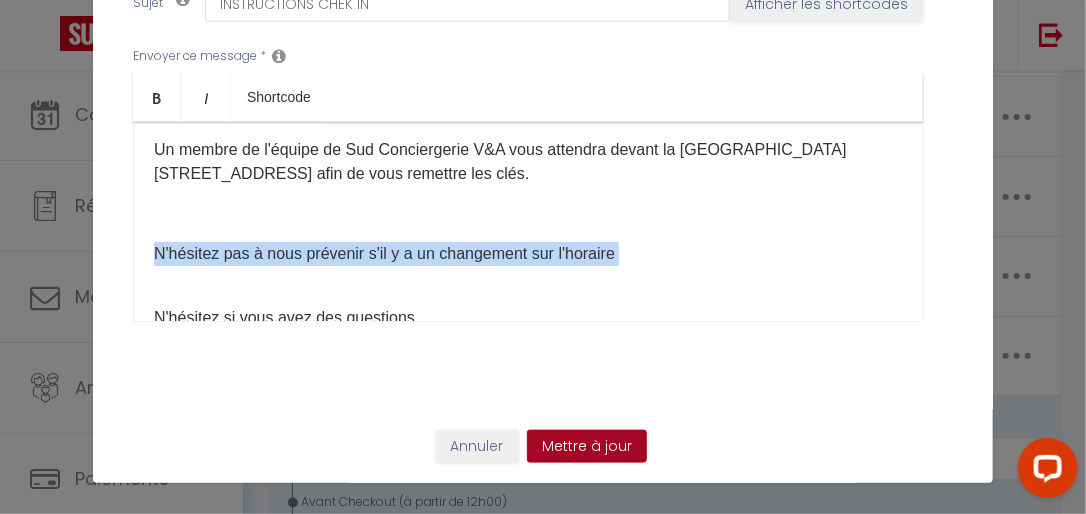 click on "Mettre à jour" at bounding box center (587, 447) 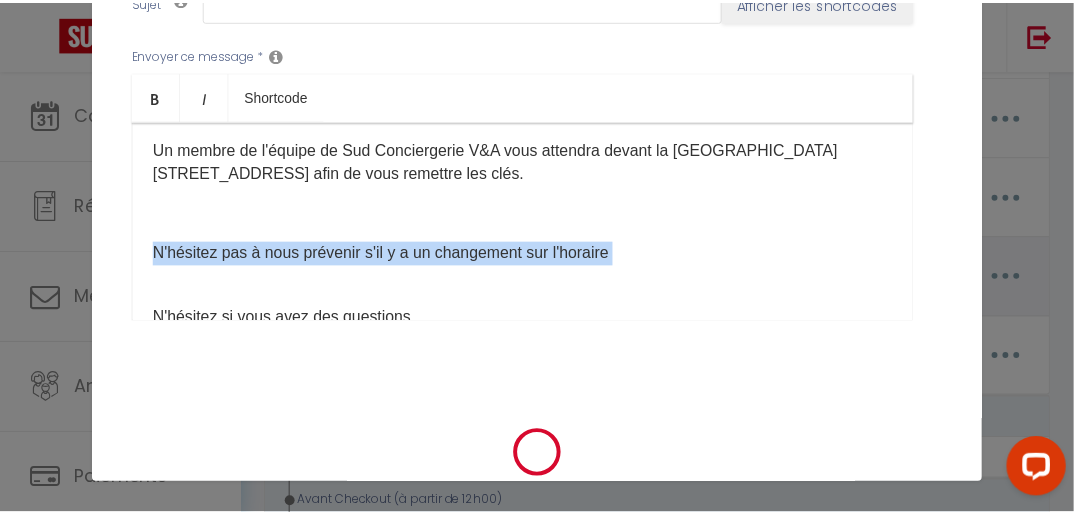 scroll, scrollTop: 806, scrollLeft: 0, axis: vertical 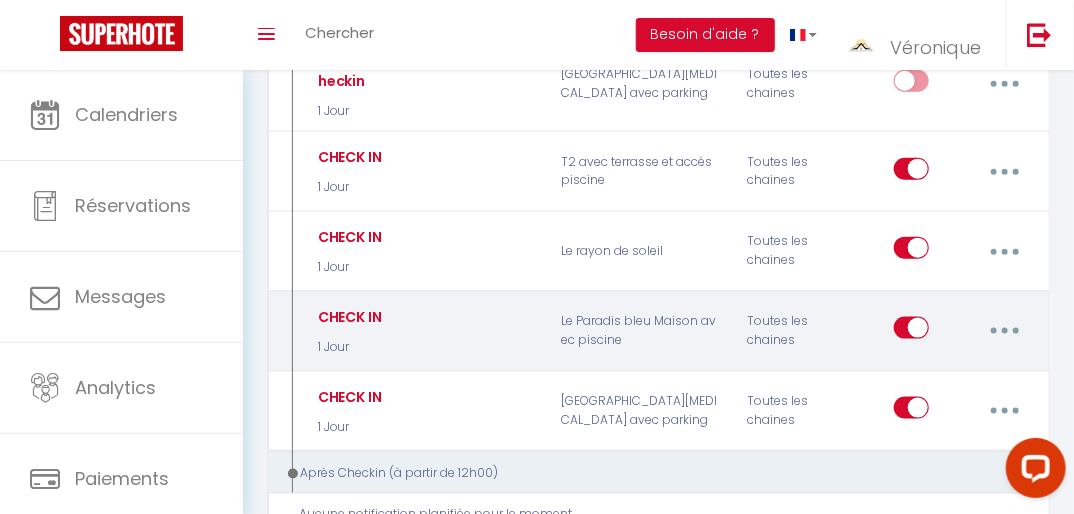 click on "Editer   Dupliquer   Tester   Supprimer" at bounding box center [963, 251] 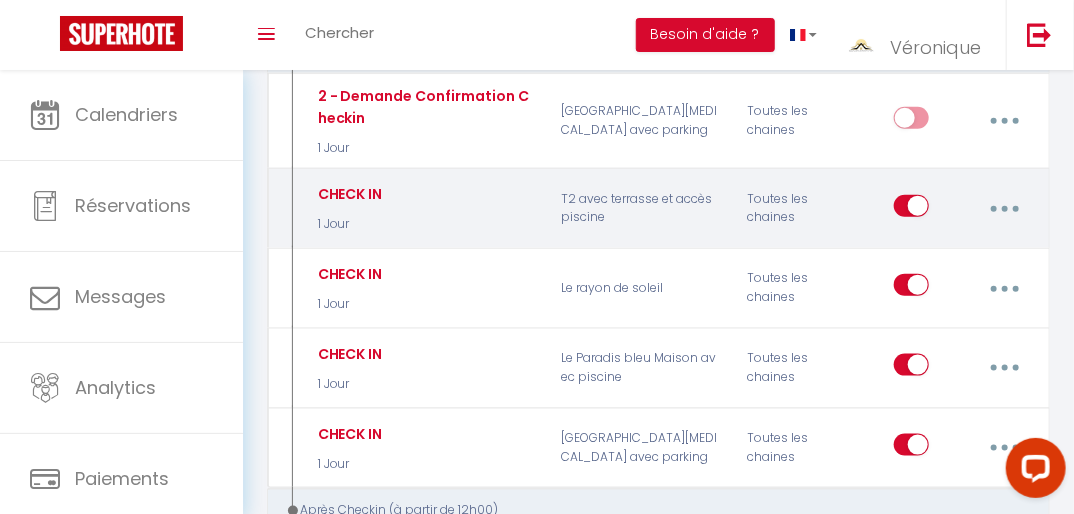 click at bounding box center [1005, 209] 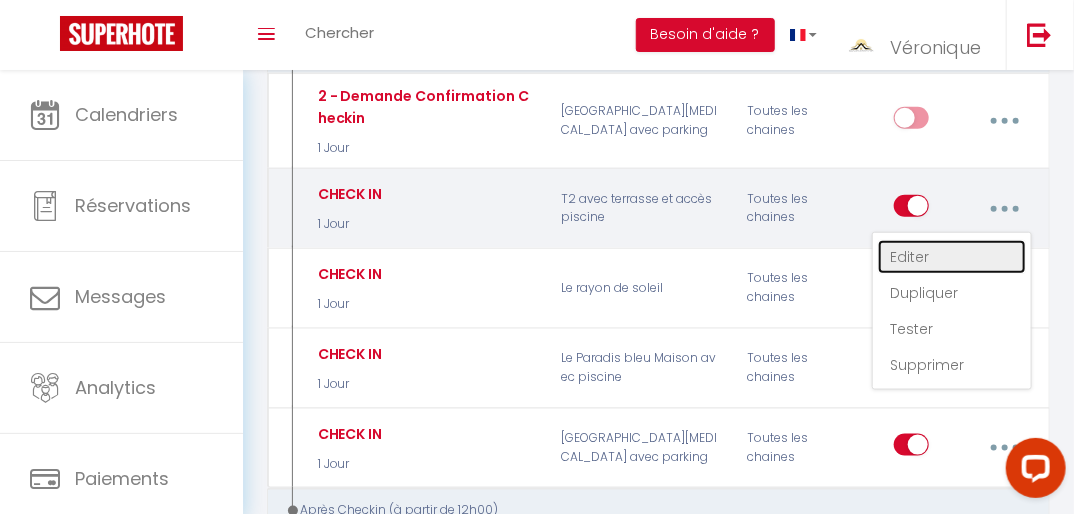 click on "Editer" at bounding box center (952, 257) 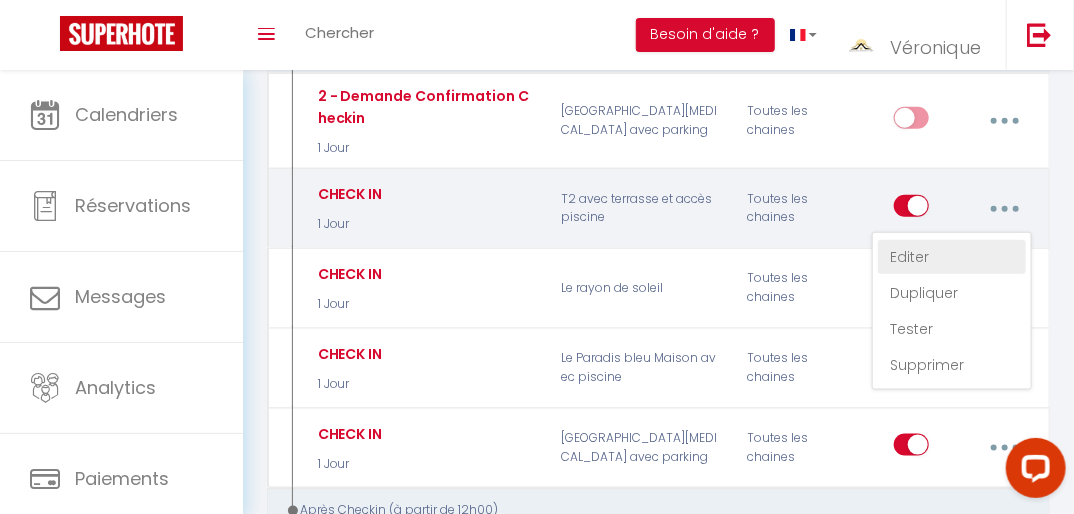 type on "CHECK IN" 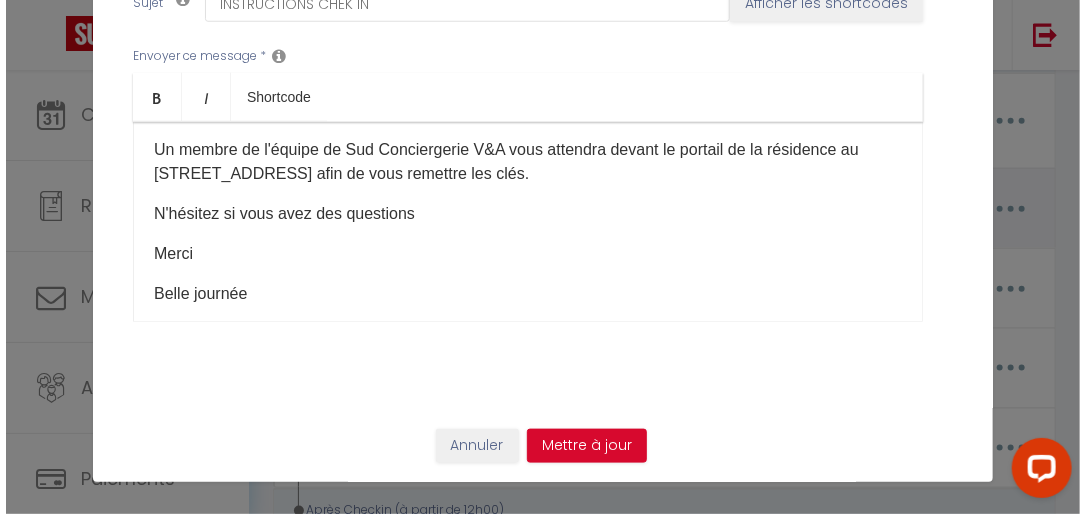 scroll, scrollTop: 680, scrollLeft: 0, axis: vertical 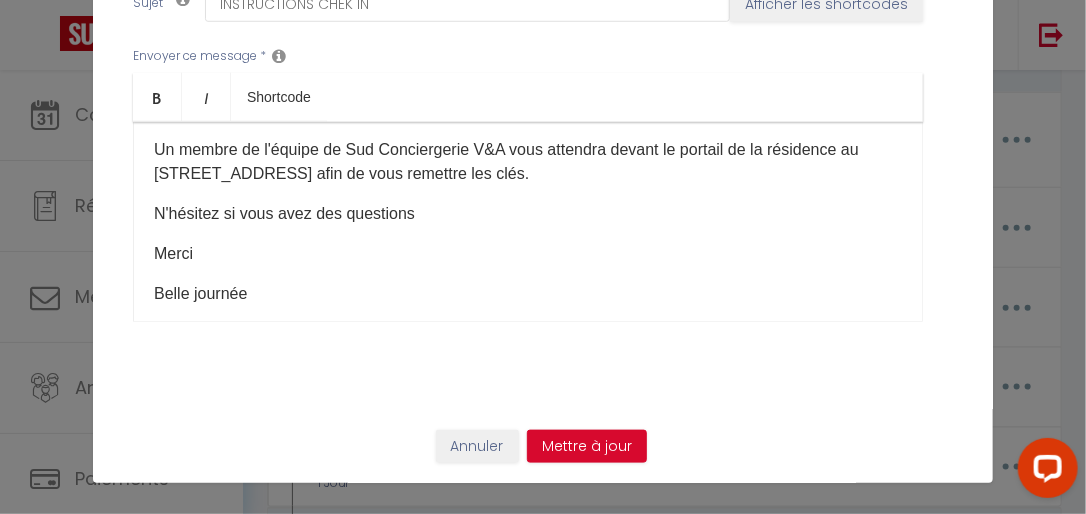click on "Un membre de l'équipe de Sud Conciergerie V&A vous attendra devant le portail de la résidence au 26 Avenue Maréchal Foch 13260 Cassis afin de vous remettre les clés." at bounding box center (528, 162) 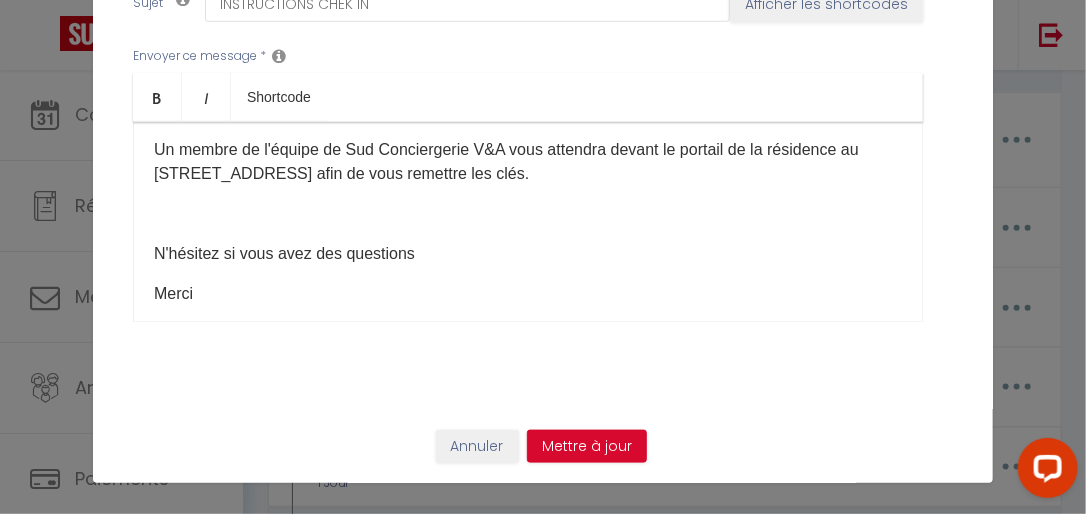 click at bounding box center [528, 214] 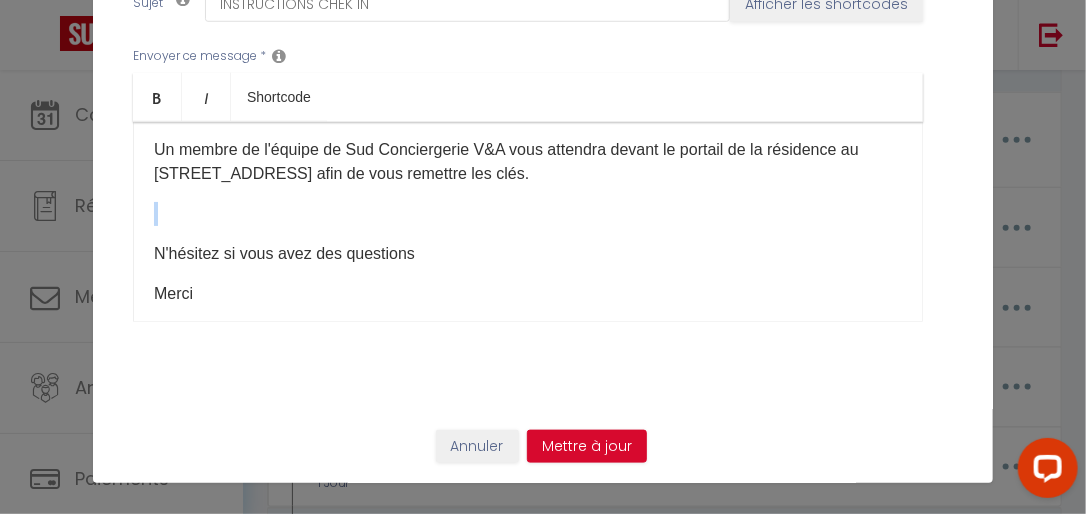 click at bounding box center [528, 214] 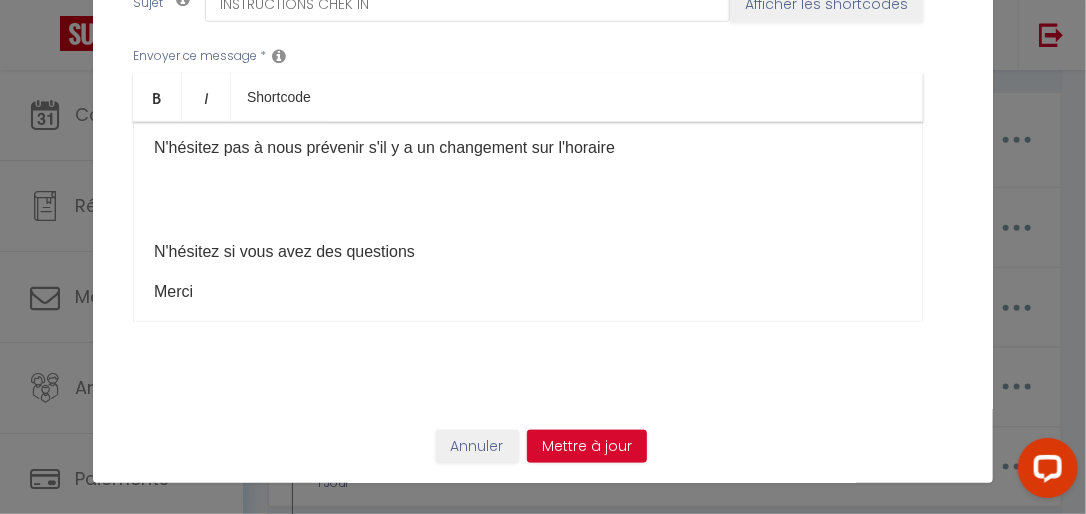 scroll, scrollTop: 192, scrollLeft: 0, axis: vertical 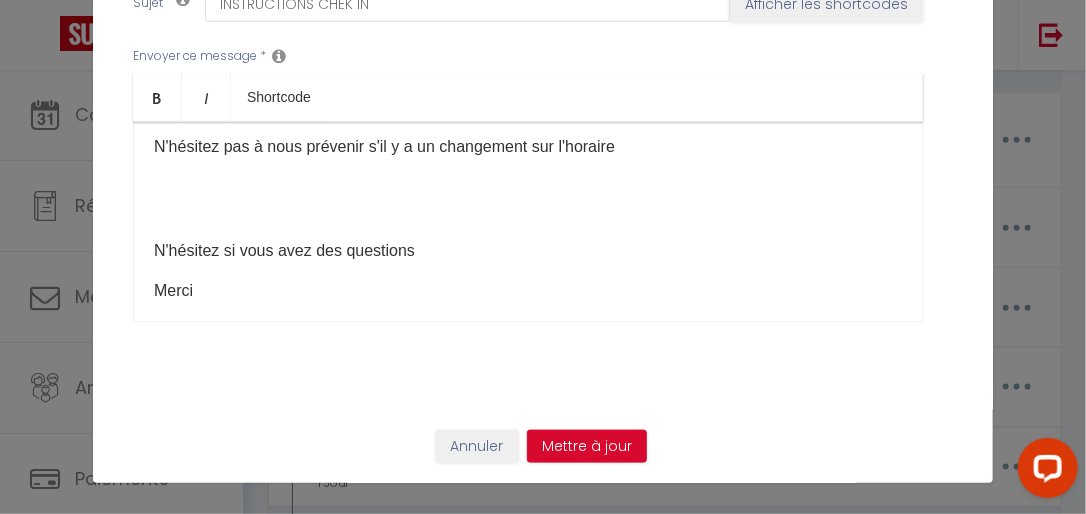 click on "Bonjour [GUEST:FIRST_NAME] ​Votre arrivée est prévu demain à 16H Un membre de l'équipe de Sud Conciergerie V&A vous attendra devant le portail de la résidence au 26 Avenue Maréchal Foch 13260 Cassis afin de vous remettre les clés. N'hésitez pas à nous prévenir s'il y a un changement sur l'horaire
​ ​ N'hésitez si vous avez des questions
Merci
Belle journée
Véronique
Sud conciergerie V&A
​" at bounding box center (528, 222) 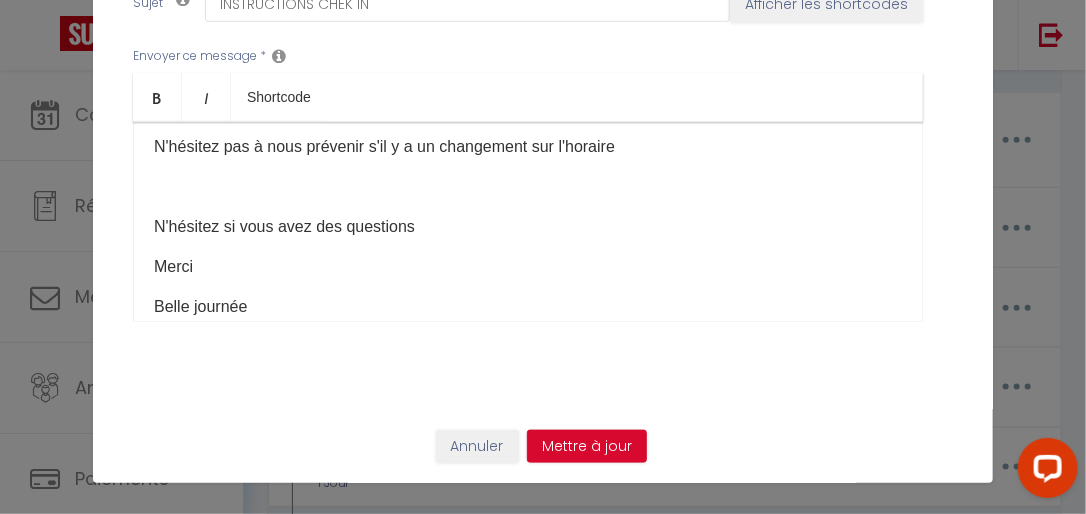 click on "Bonjour [GUEST:FIRST_NAME] ​Votre arrivée est prévu demain à 16H Un membre de l'équipe de Sud Conciergerie V&A vous attendra devant le portail de la résidence au 26 Avenue Maréchal Foch 13260 Cassis afin de vous remettre les clés. N'hésitez pas à nous prévenir s'il y a un changement sur l'horaire
​ ​N'hésitez si vous avez des questions Merci
Belle journée
Véronique
Sud conciergerie V&A
​" at bounding box center (528, 222) 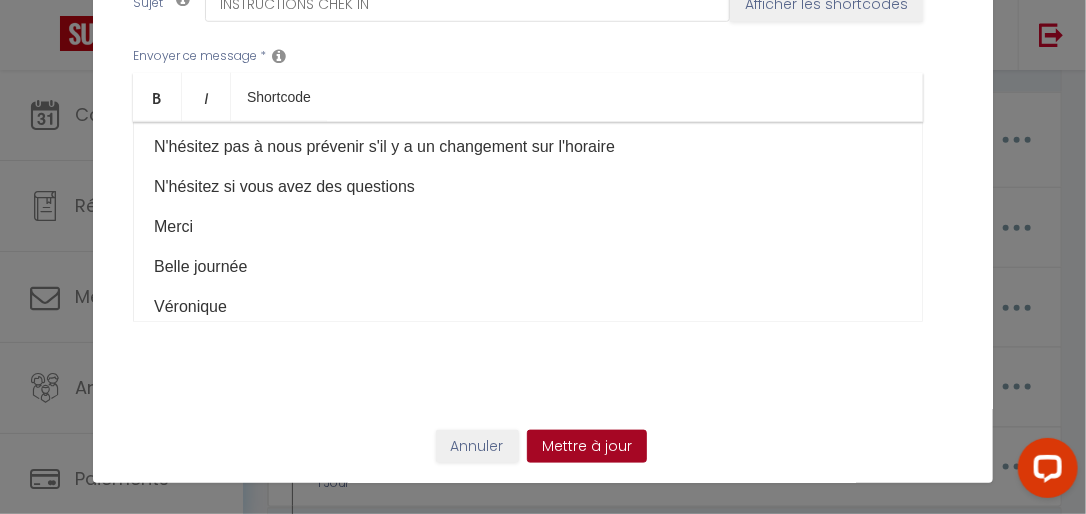 click on "Mettre à jour" at bounding box center (587, 447) 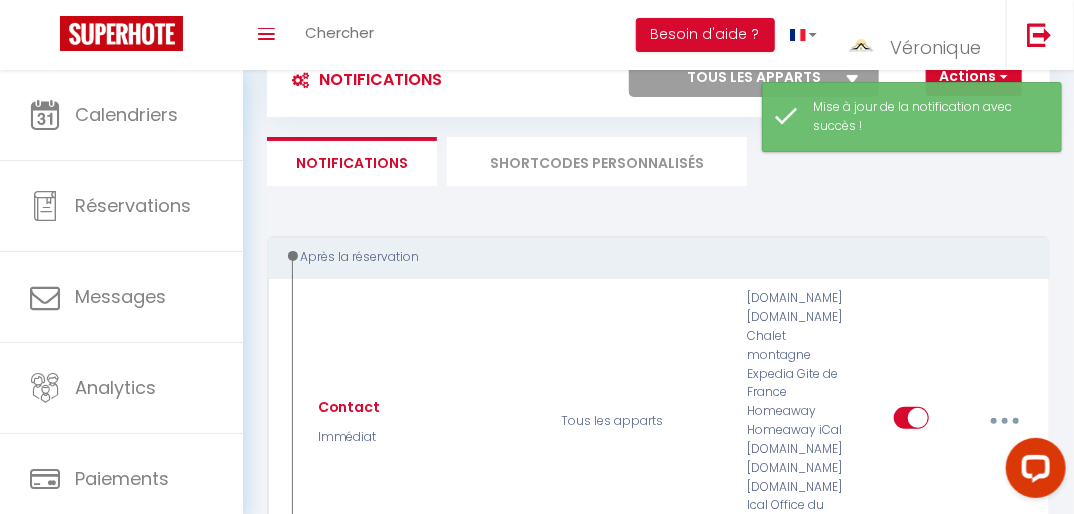 scroll, scrollTop: 0, scrollLeft: 0, axis: both 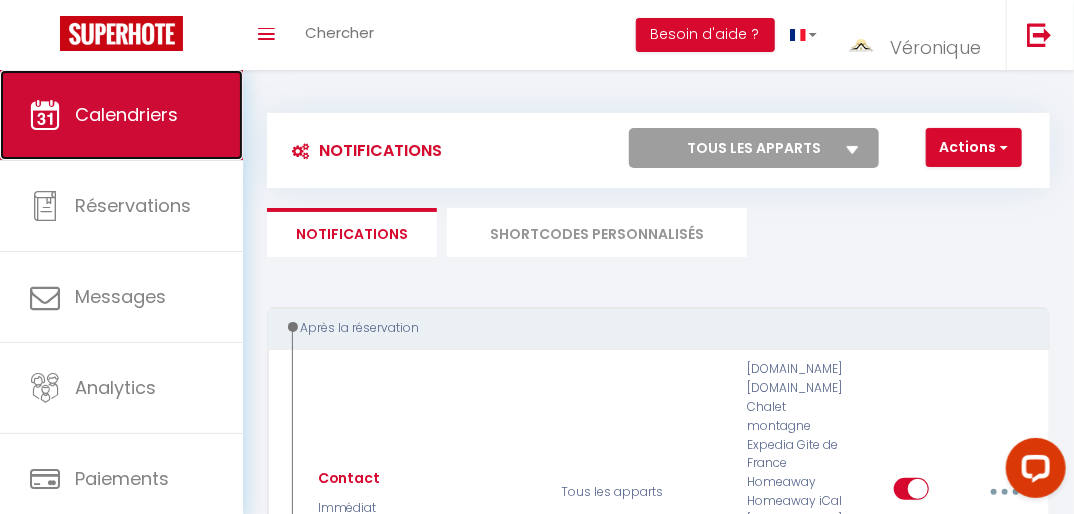 click on "Calendriers" at bounding box center [126, 114] 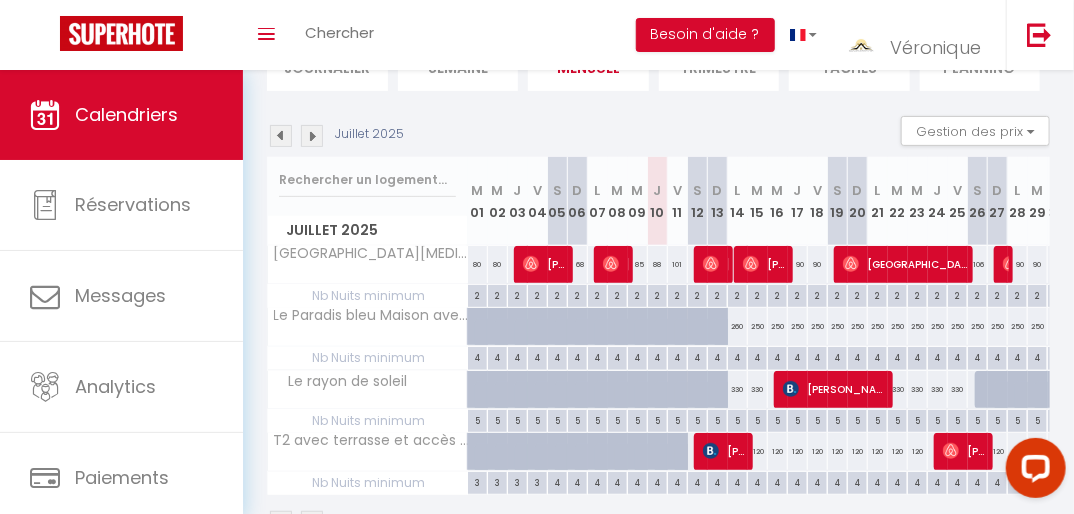 scroll, scrollTop: 165, scrollLeft: 0, axis: vertical 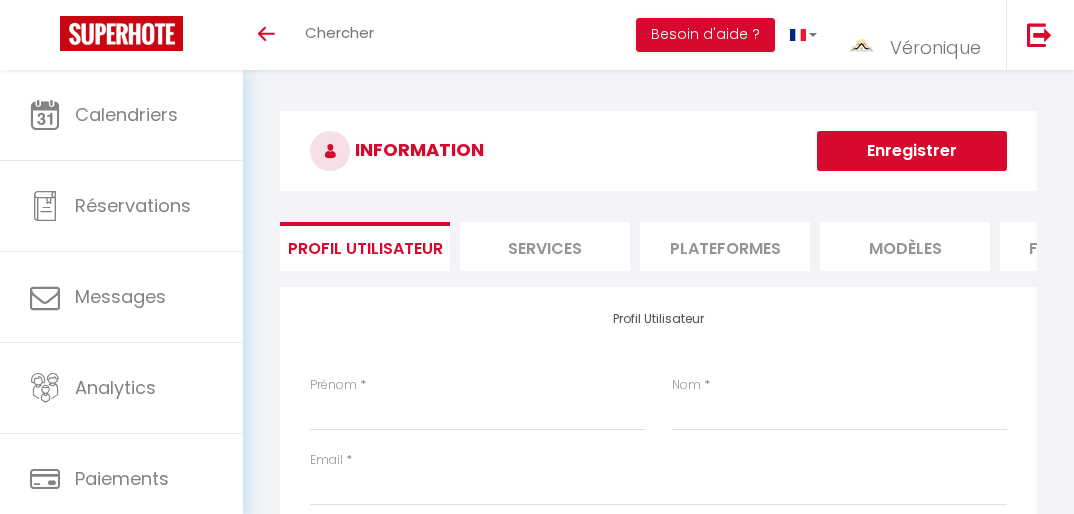 select 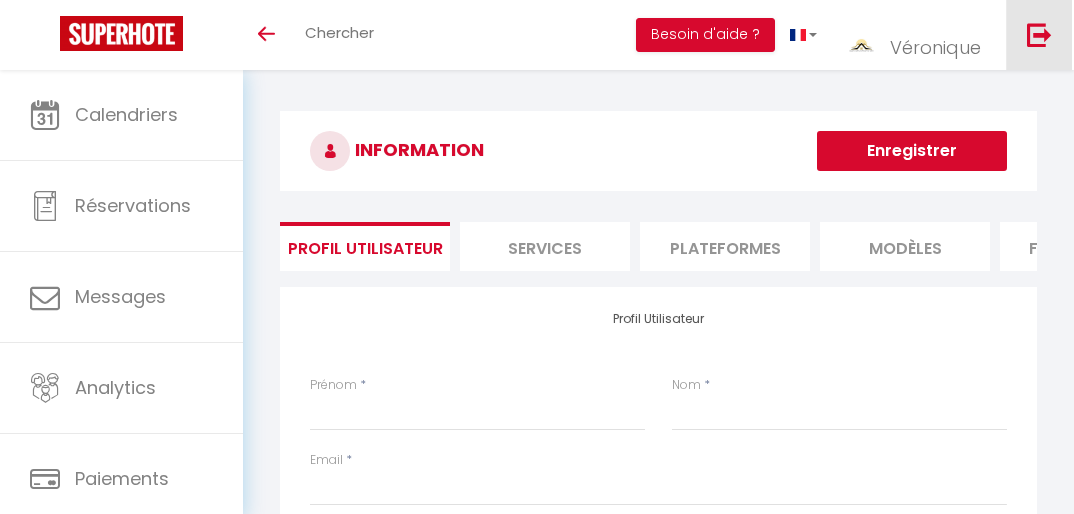 scroll, scrollTop: 0, scrollLeft: 0, axis: both 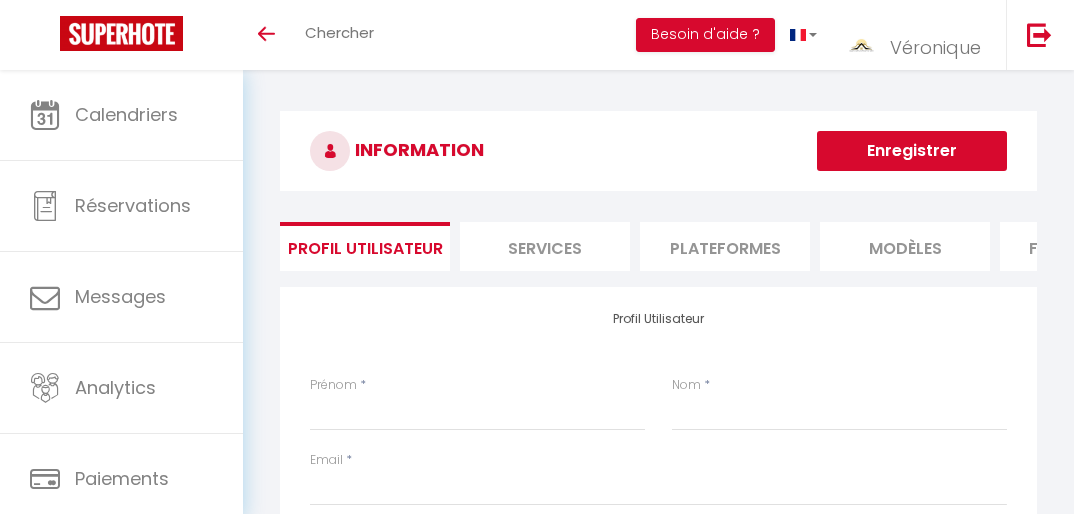 select 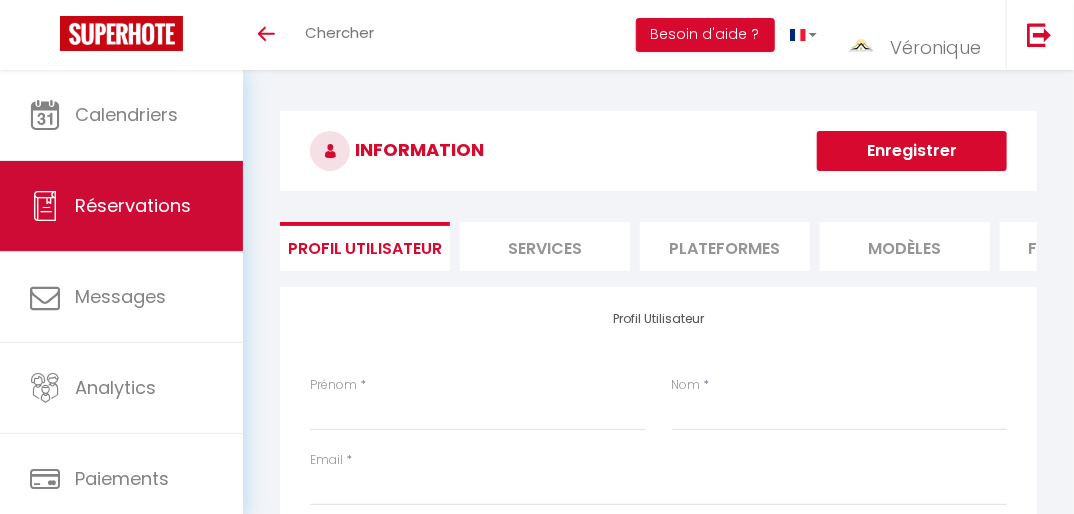 scroll, scrollTop: 188, scrollLeft: 0, axis: vertical 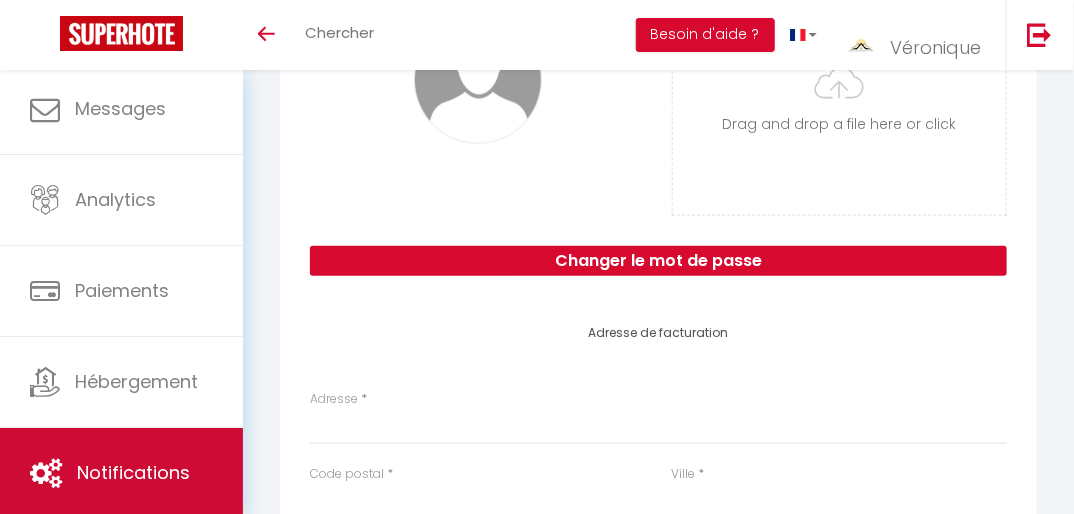 click on "Notifications" at bounding box center [133, 472] 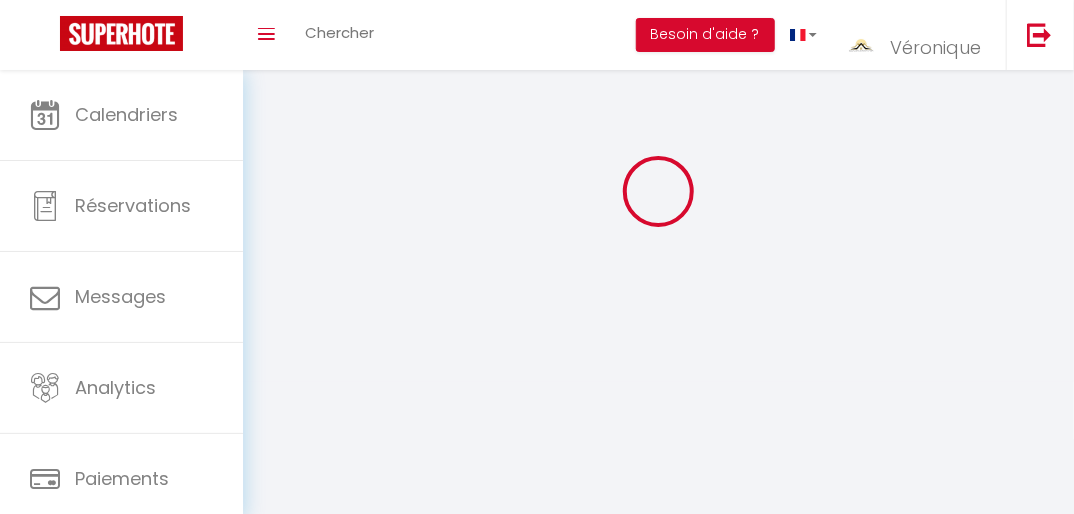 scroll, scrollTop: 0, scrollLeft: 0, axis: both 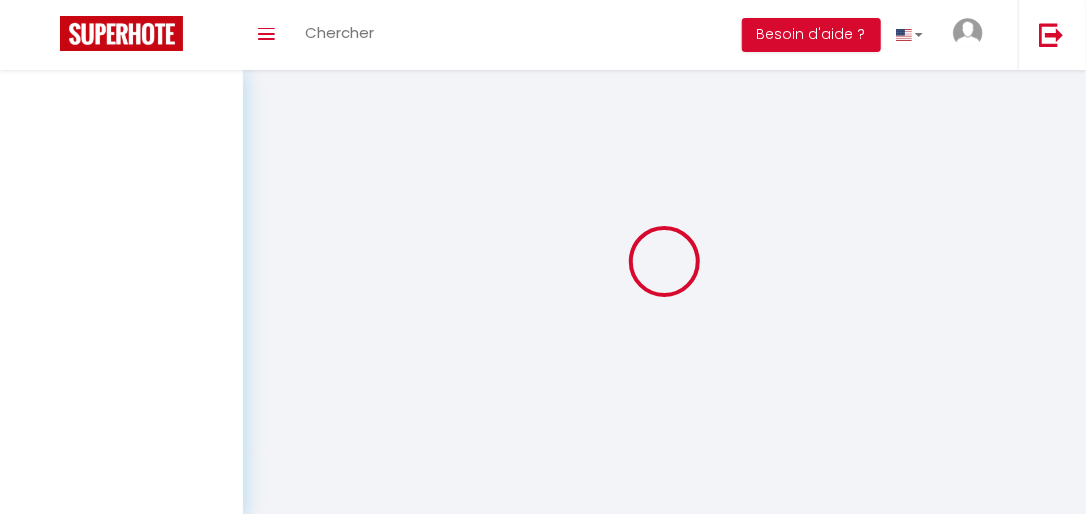 select 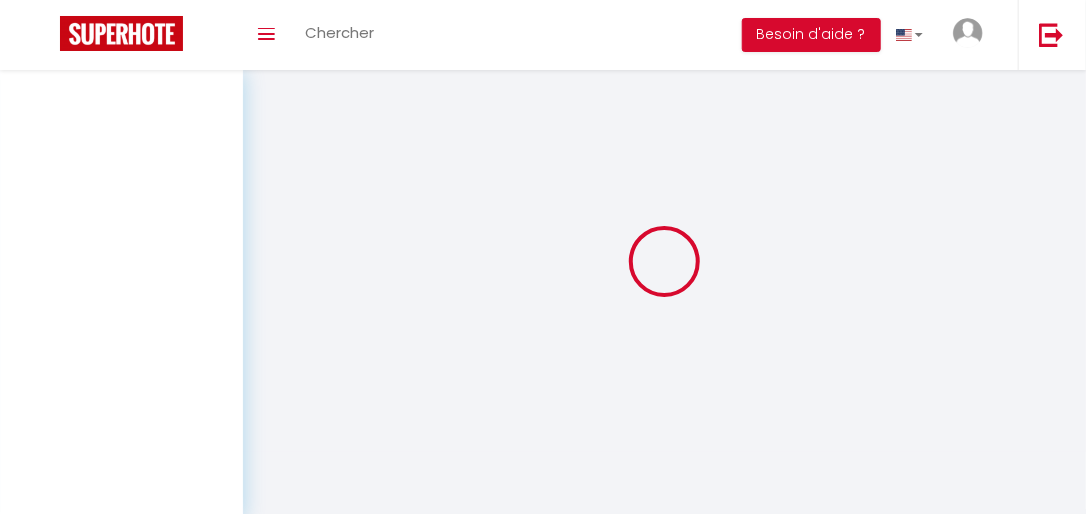 select 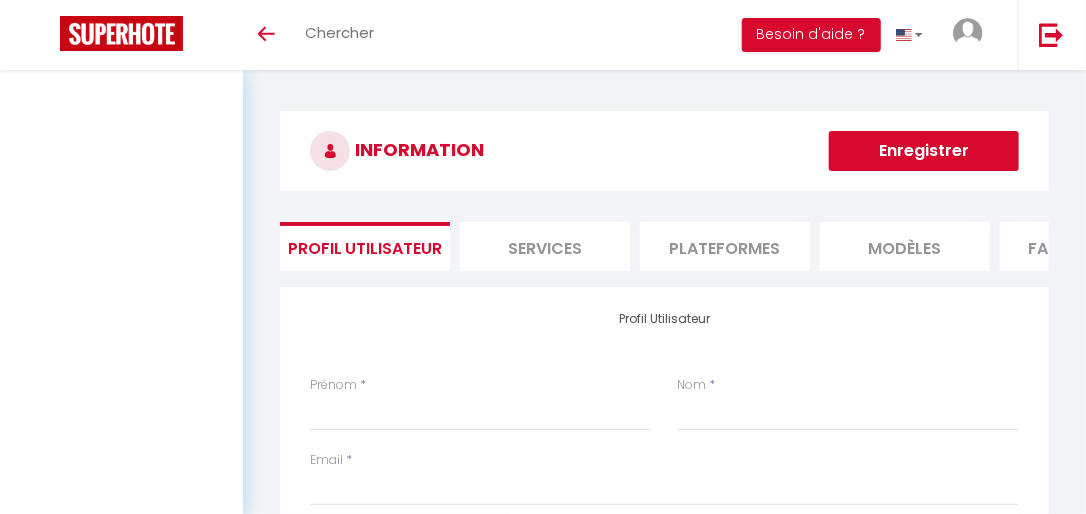 select 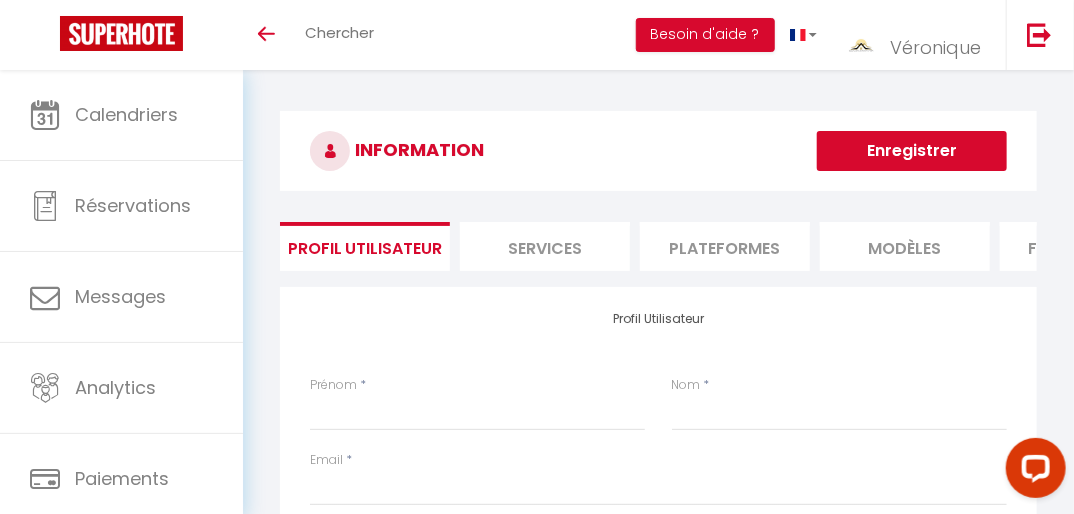 scroll, scrollTop: 0, scrollLeft: 0, axis: both 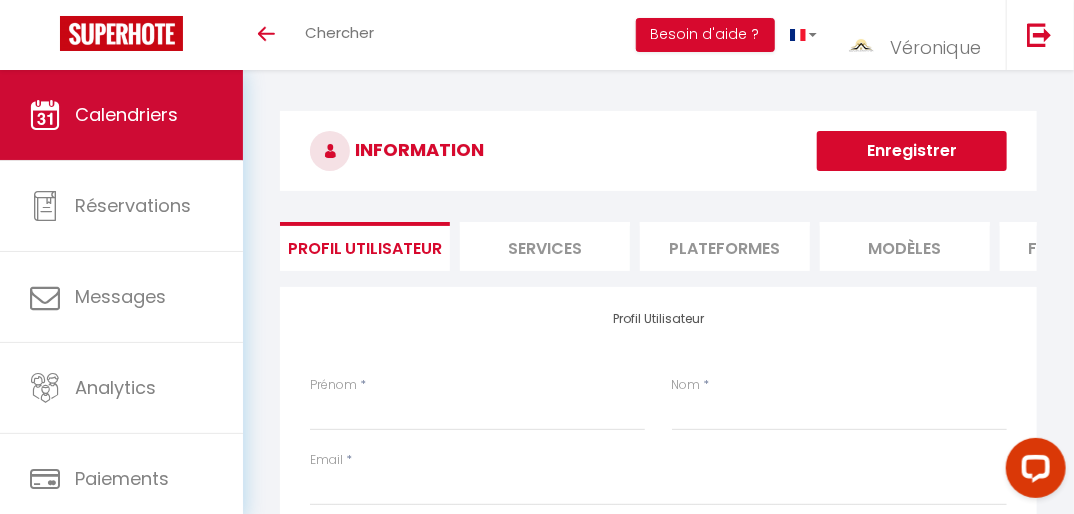 select 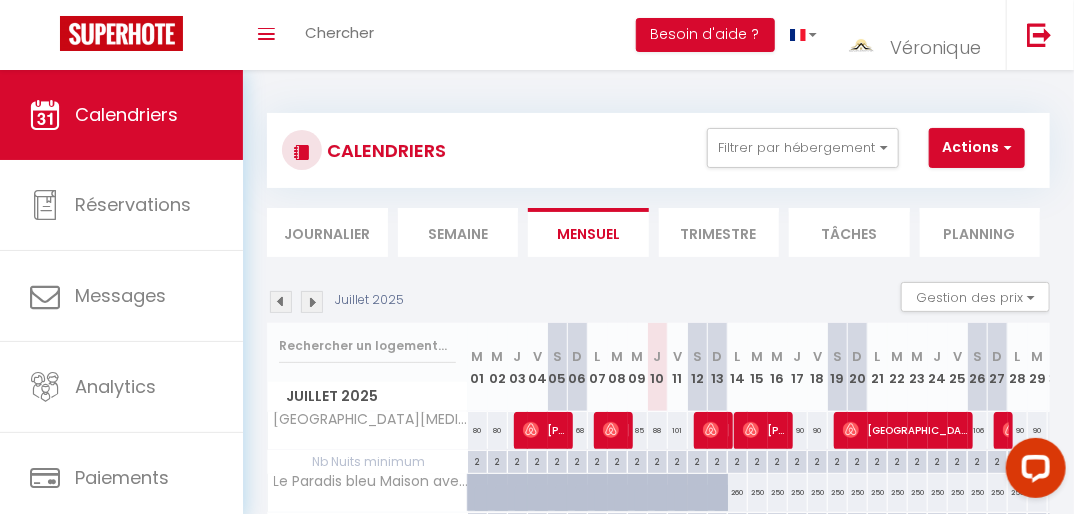 scroll, scrollTop: 188, scrollLeft: 0, axis: vertical 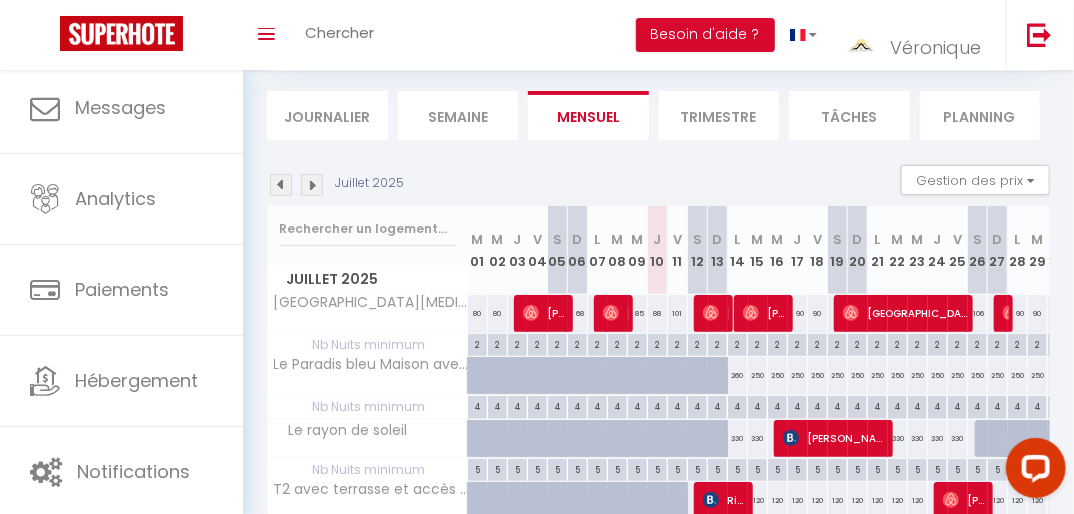 click on "Trimestre" at bounding box center [719, 115] 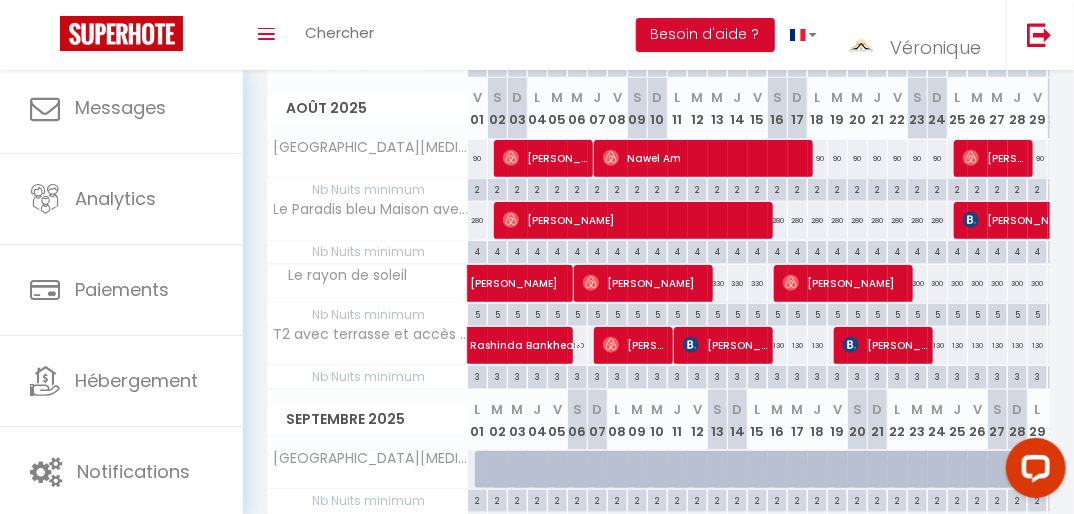 scroll, scrollTop: 584, scrollLeft: 0, axis: vertical 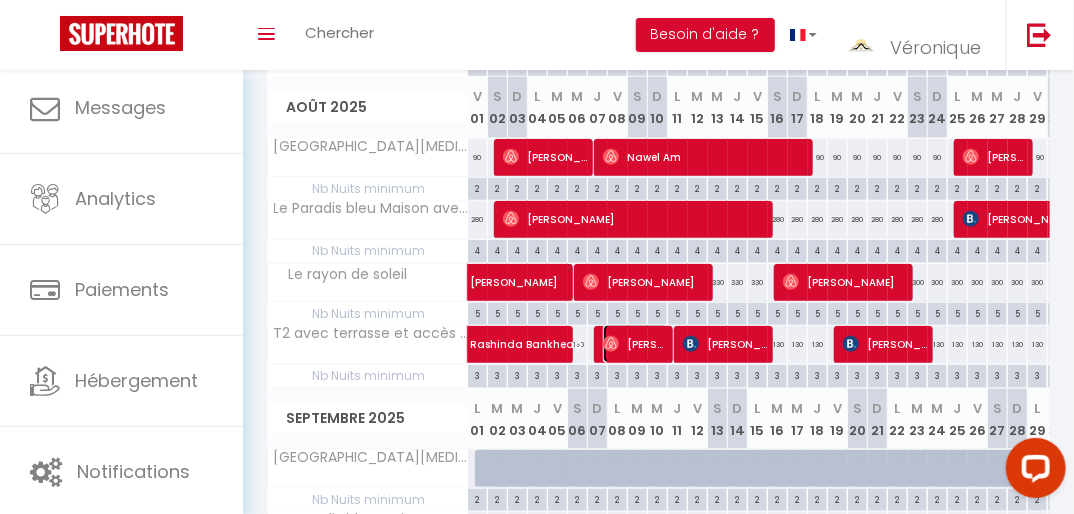 click on "[PERSON_NAME]" at bounding box center [636, 344] 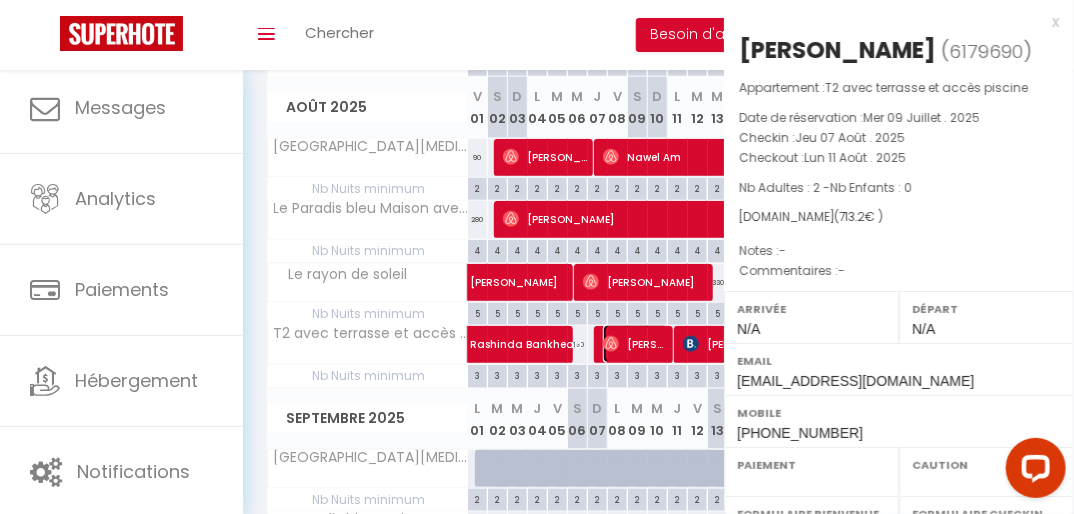 select on "OK" 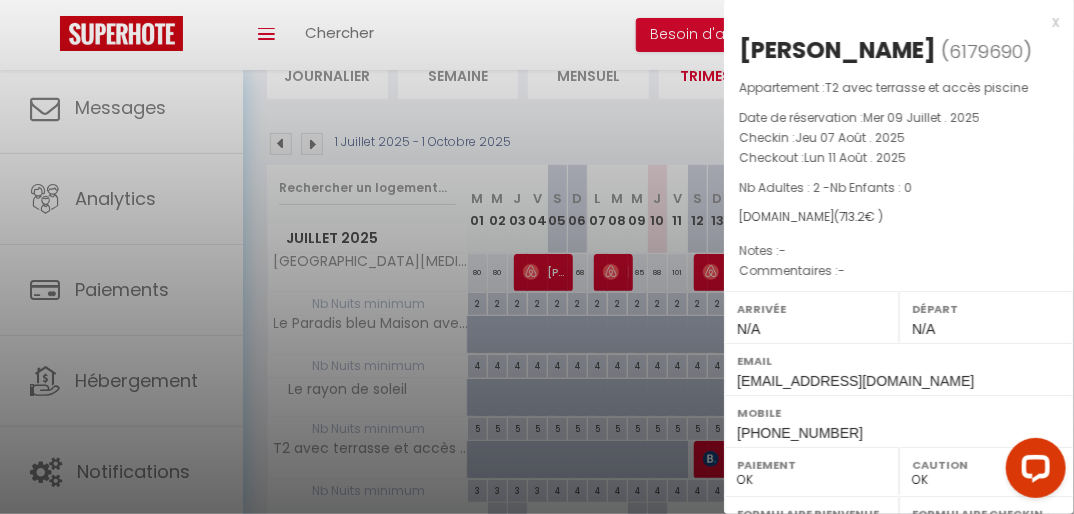 scroll, scrollTop: 142, scrollLeft: 0, axis: vertical 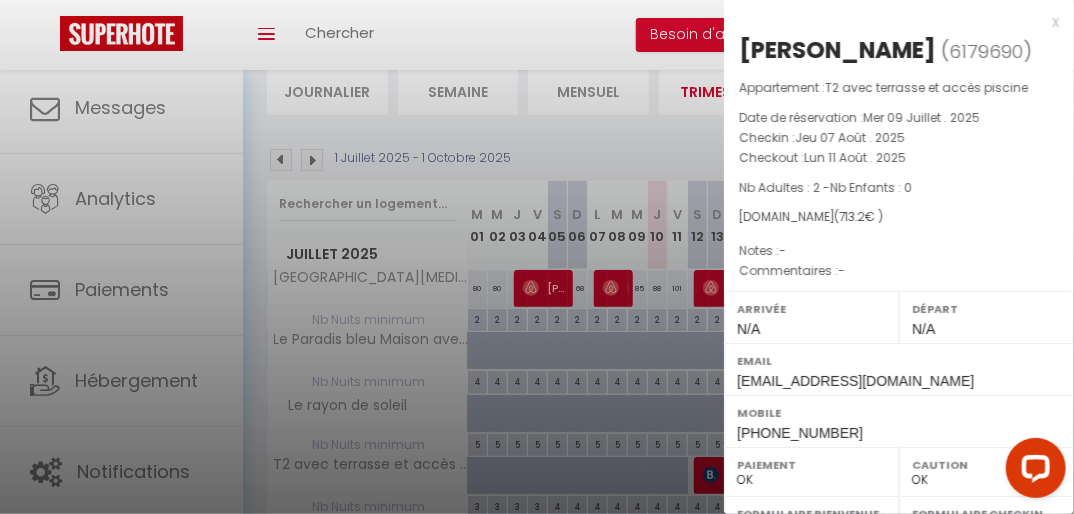 click on "x
[PERSON_NAME]
( 6179690 )
Appartement :
T2 avec terrasse et accès piscine
Date de réservation :
Mer 09 Juillet . 2025
Checkin :
Jeu 07 Août . 2025
Checkout :
Lun 11 Août . 2025
Nb Adultes : 2 -
Nb Enfants :
0
[DOMAIN_NAME]
(
713.2
€ )
Notes :
-
Commentaires :
-   Arrivée
N/A   Départ
N/A   Email
[EMAIL_ADDRESS][DOMAIN_NAME]   Mobile
[PHONE_NUMBER]" at bounding box center (899, 466) 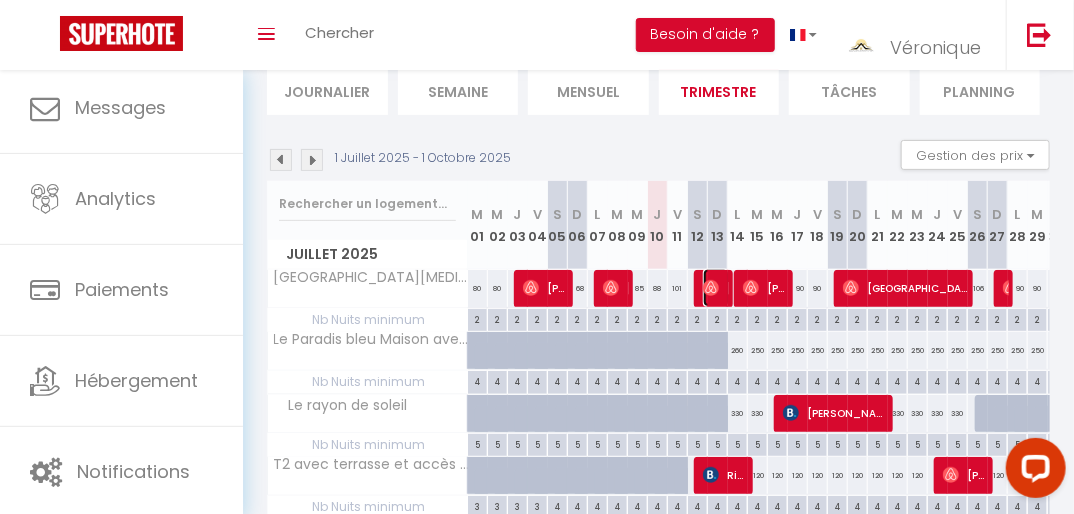 click on "[PERSON_NAME]" at bounding box center [716, 288] 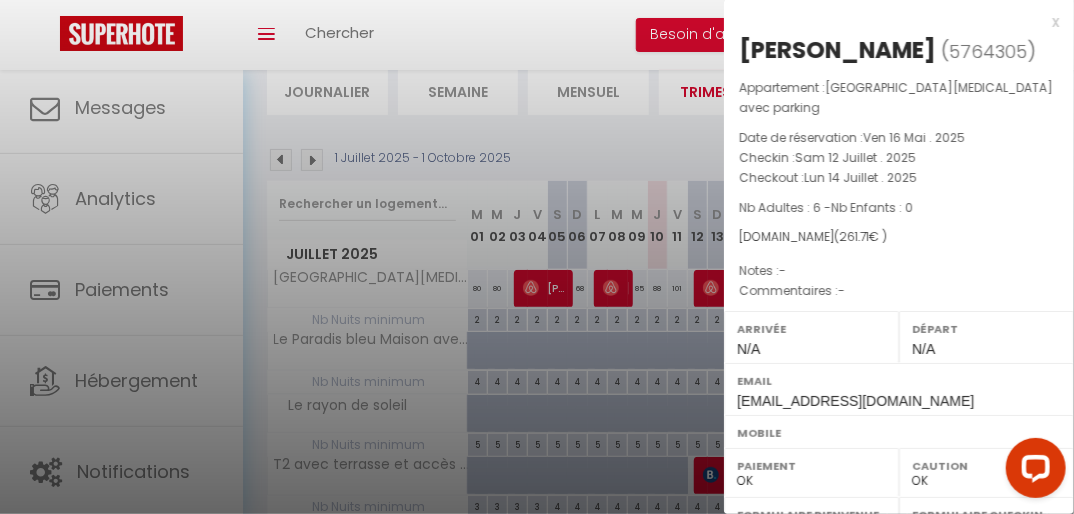 click at bounding box center (537, 257) 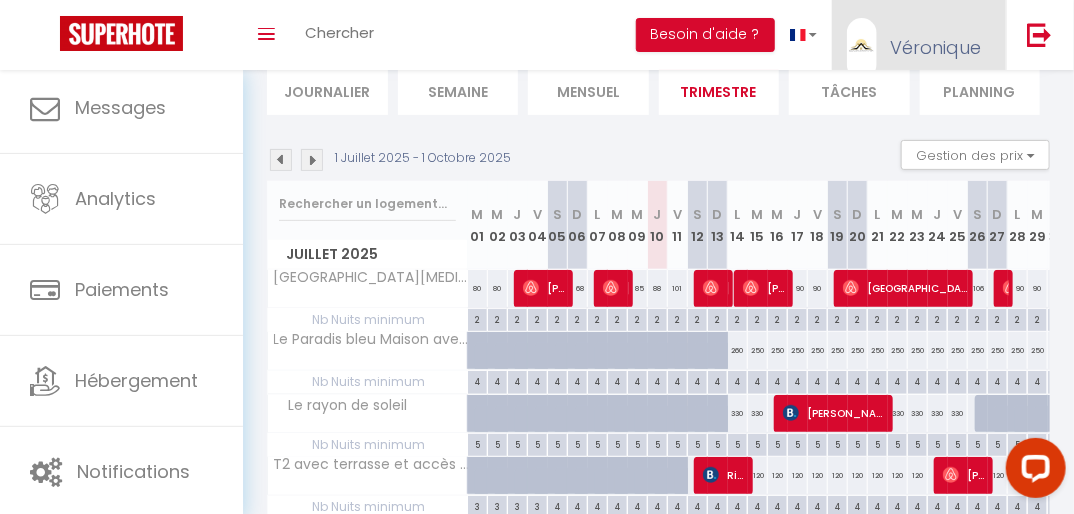 drag, startPoint x: 633, startPoint y: 340, endPoint x: 998, endPoint y: 43, distance: 470.56775 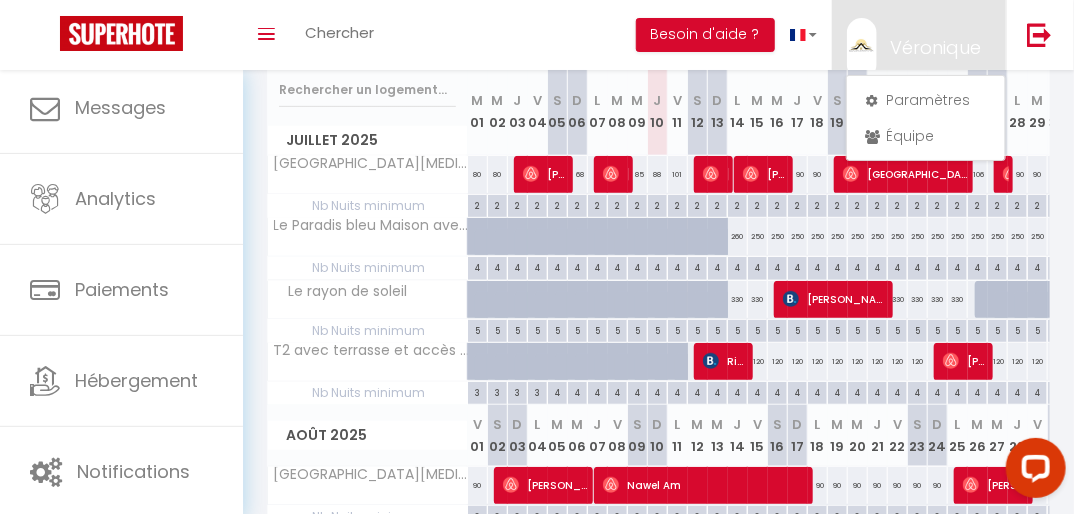 scroll, scrollTop: 260, scrollLeft: 0, axis: vertical 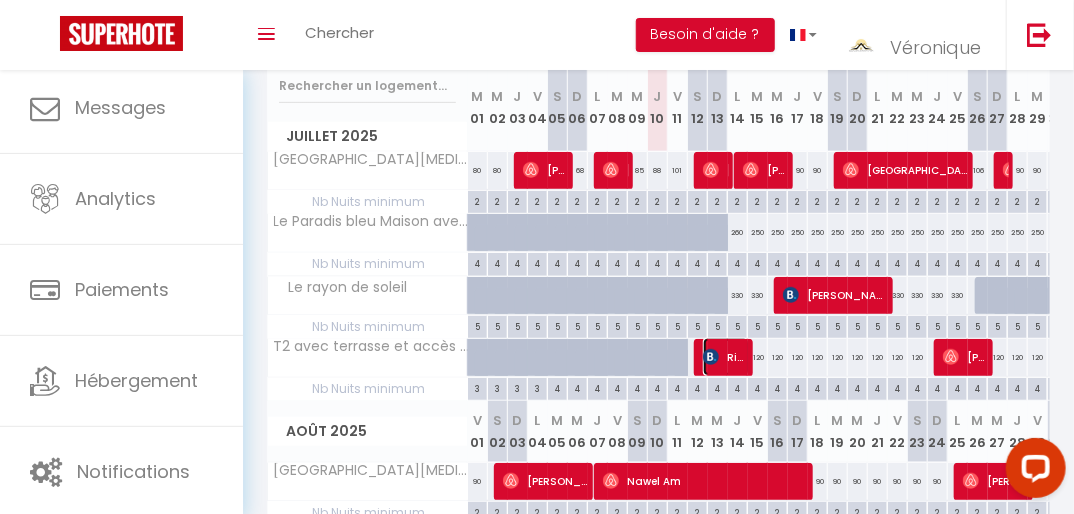 click at bounding box center [711, 357] 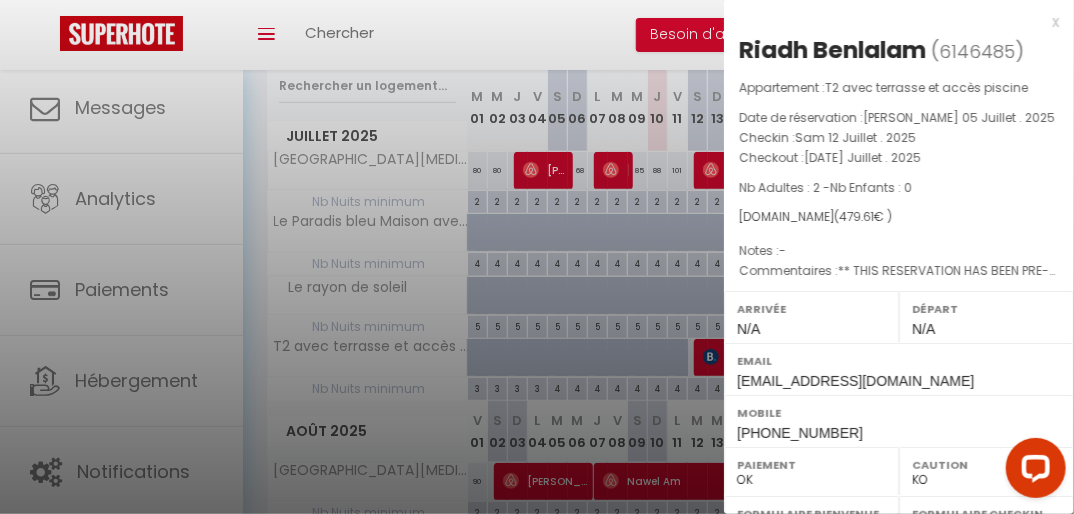 click at bounding box center (537, 257) 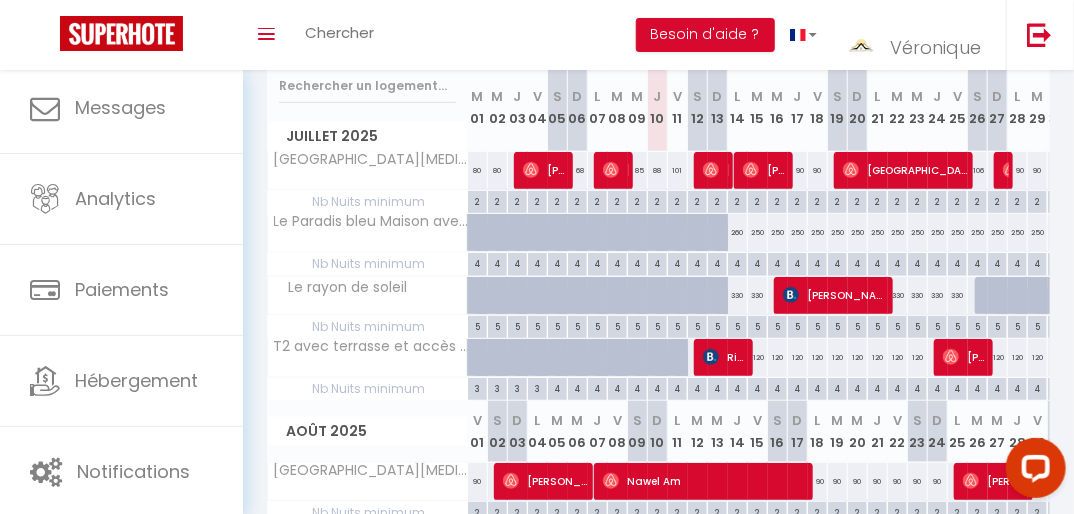 scroll, scrollTop: 328, scrollLeft: 0, axis: vertical 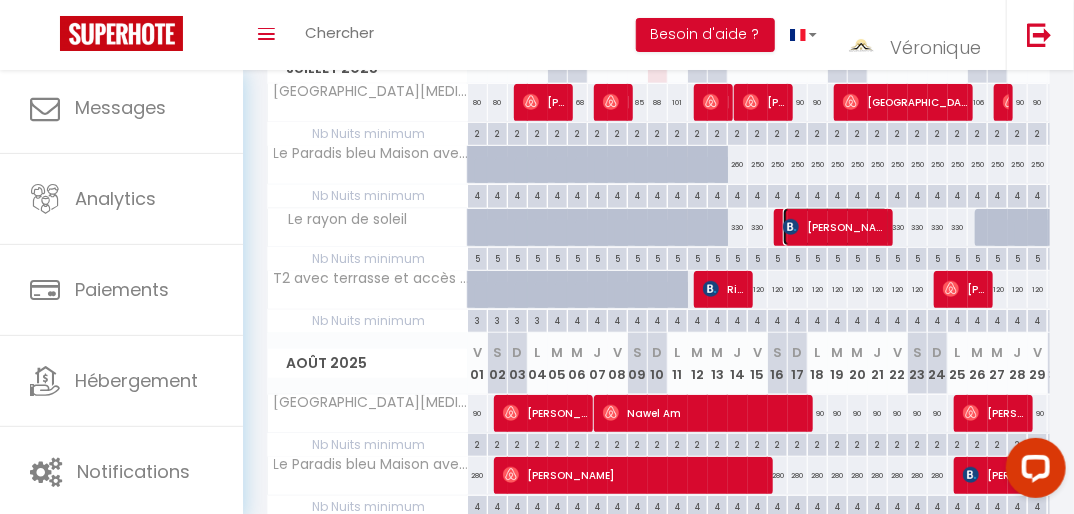 click on "[PERSON_NAME]" at bounding box center (836, 227) 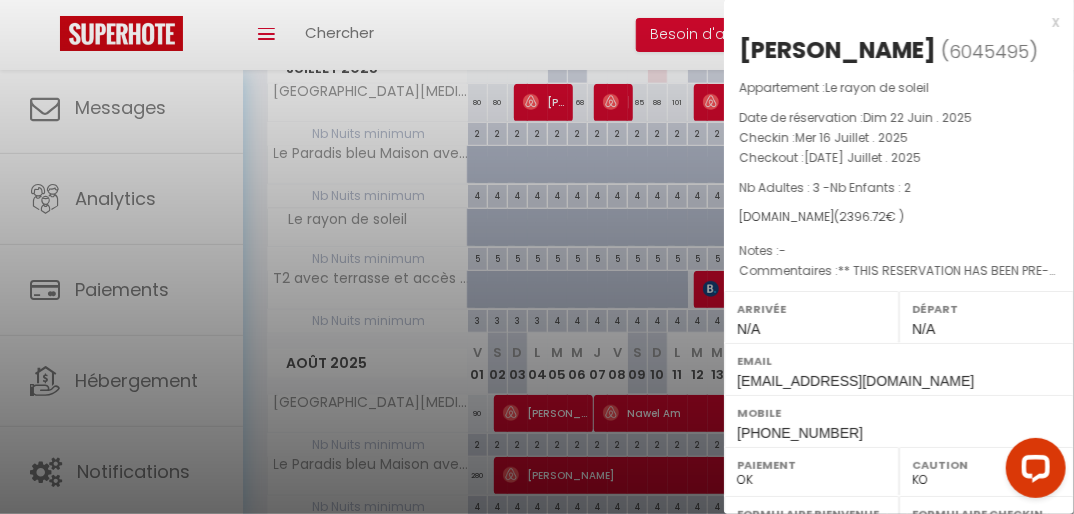 click at bounding box center [537, 257] 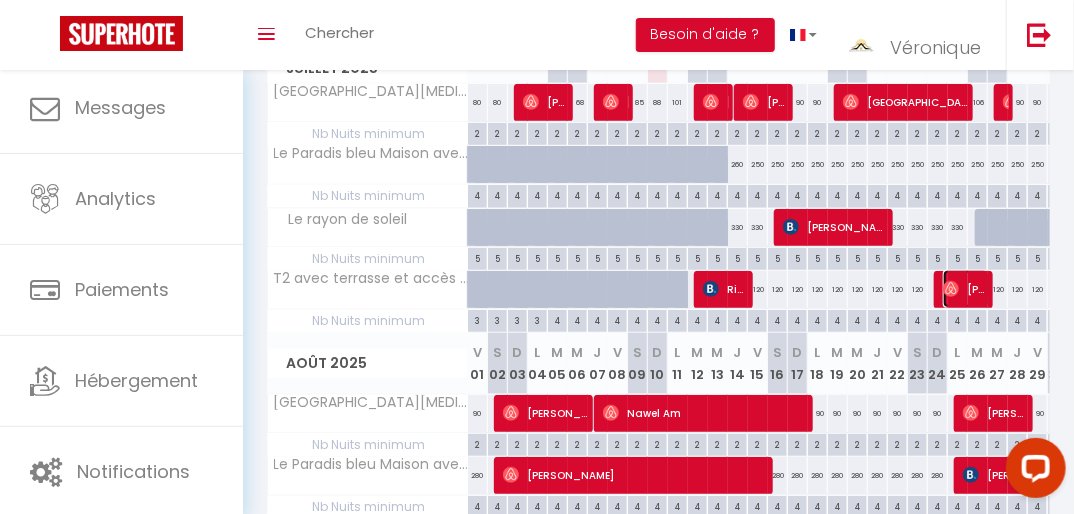click at bounding box center [951, 289] 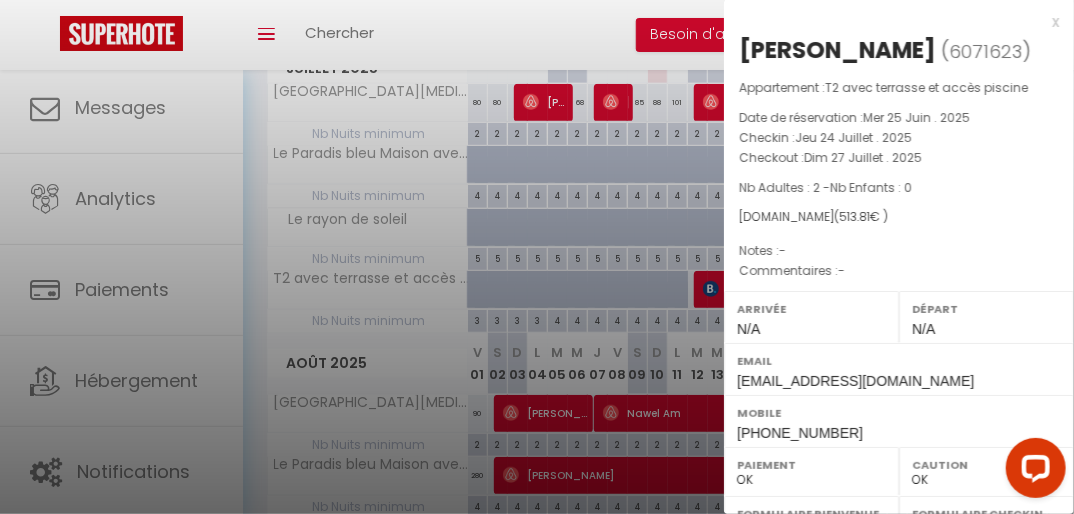 click on "x" at bounding box center (891, 22) 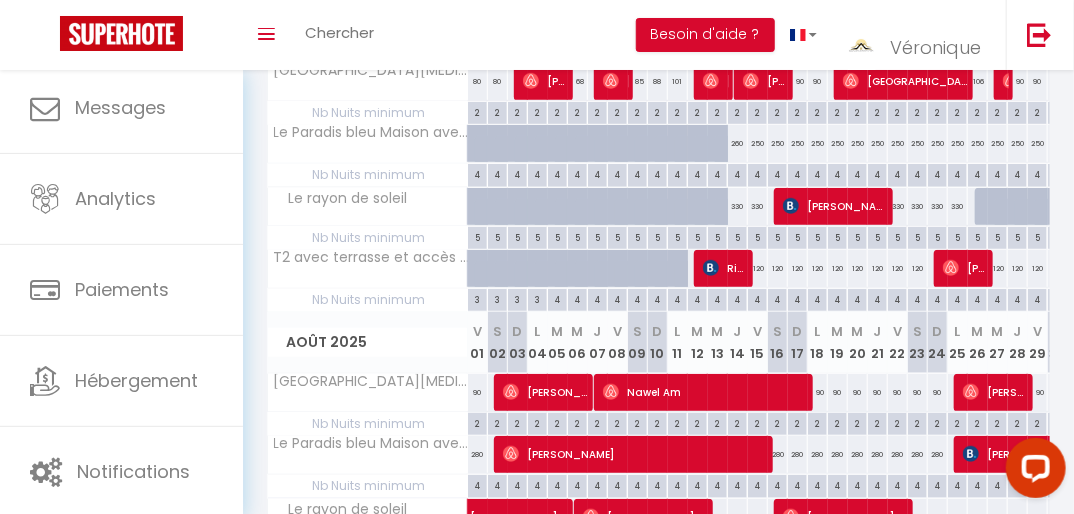 scroll, scrollTop: 348, scrollLeft: 0, axis: vertical 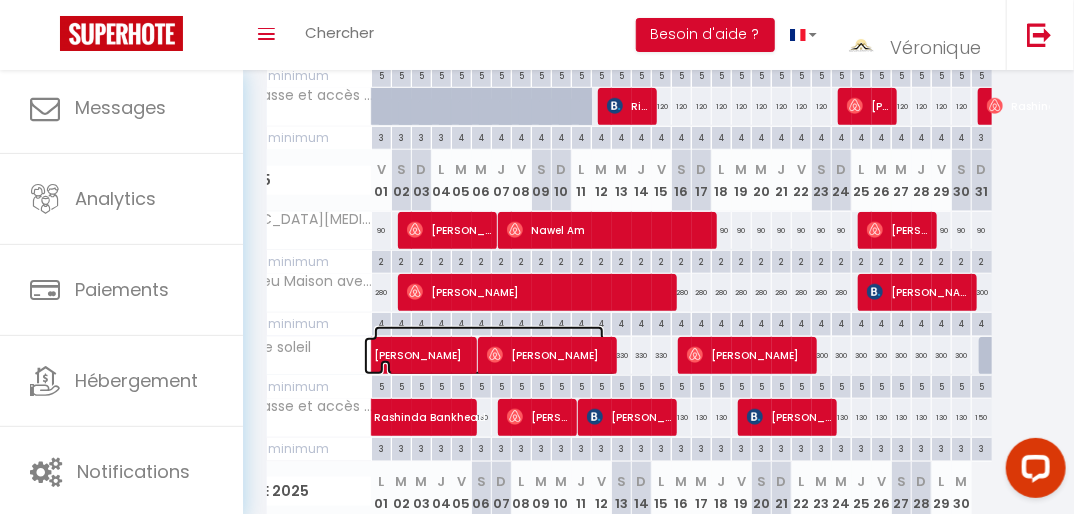 click on "[PERSON_NAME]" at bounding box center [489, 345] 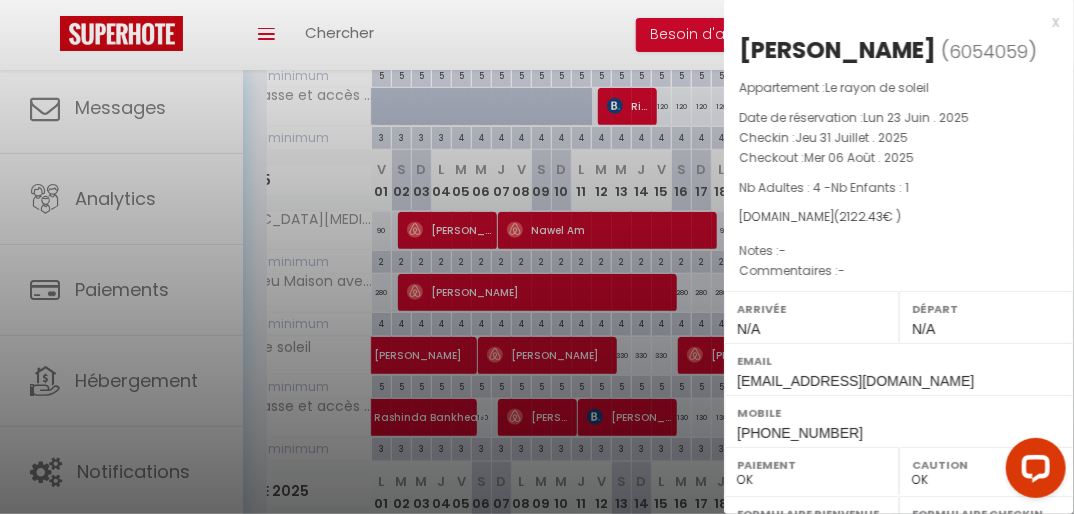 click at bounding box center [537, 257] 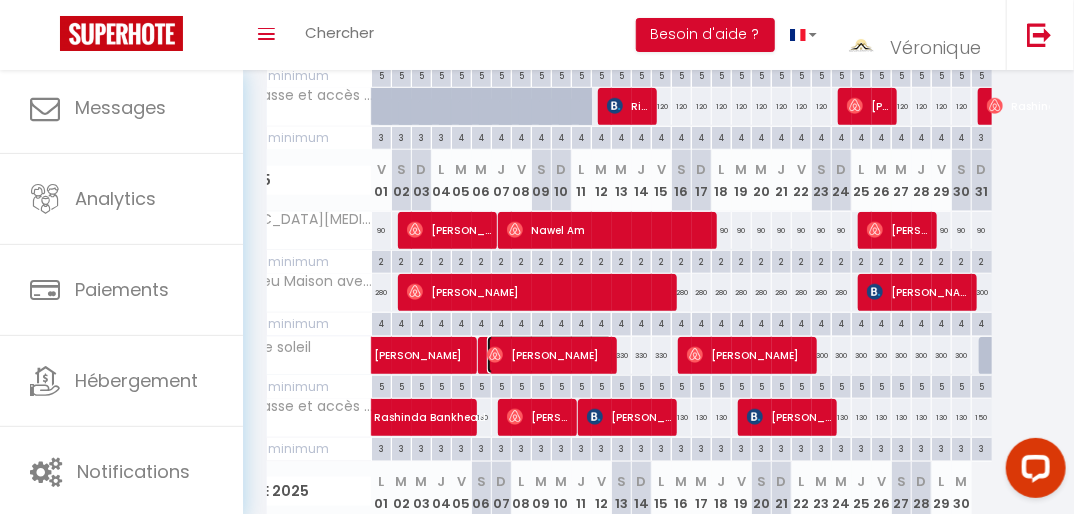 click on "[PERSON_NAME]" at bounding box center (550, 355) 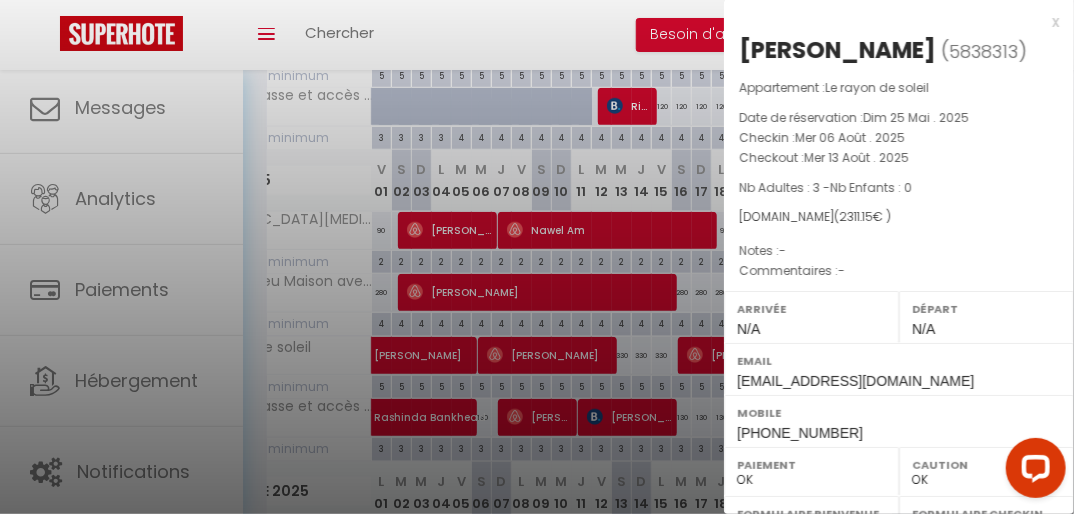 click on "x" at bounding box center [891, 22] 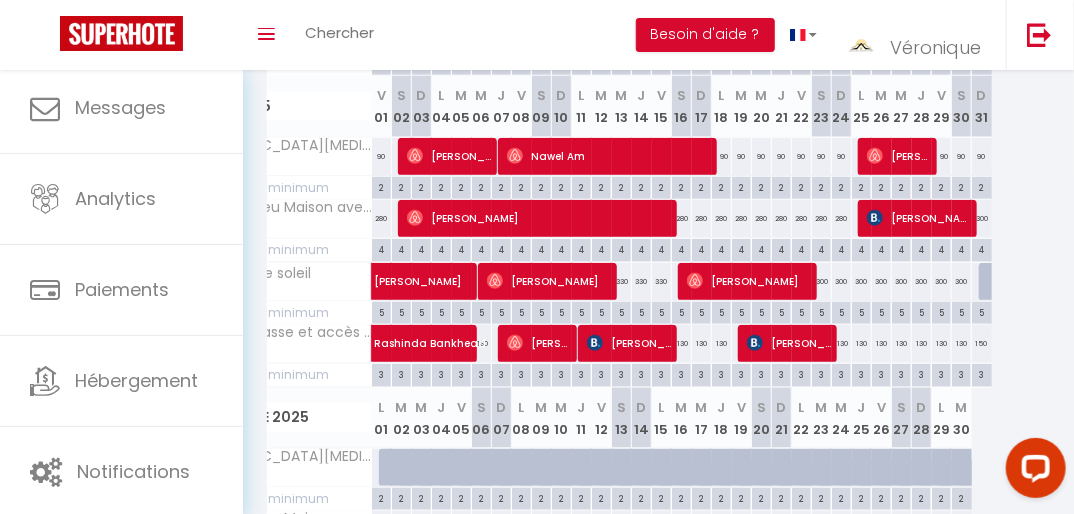 scroll, scrollTop: 586, scrollLeft: 0, axis: vertical 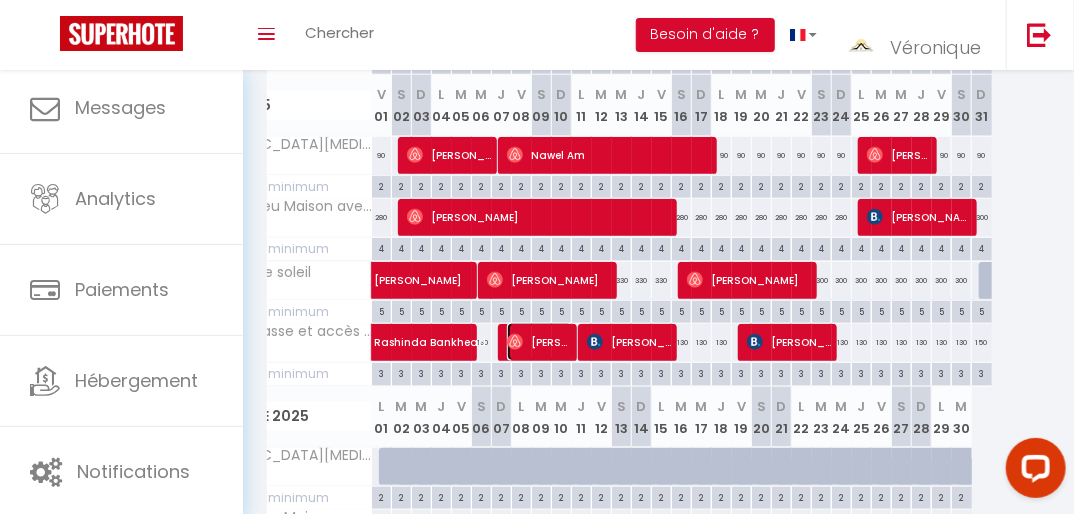 click on "[PERSON_NAME]" at bounding box center (540, 342) 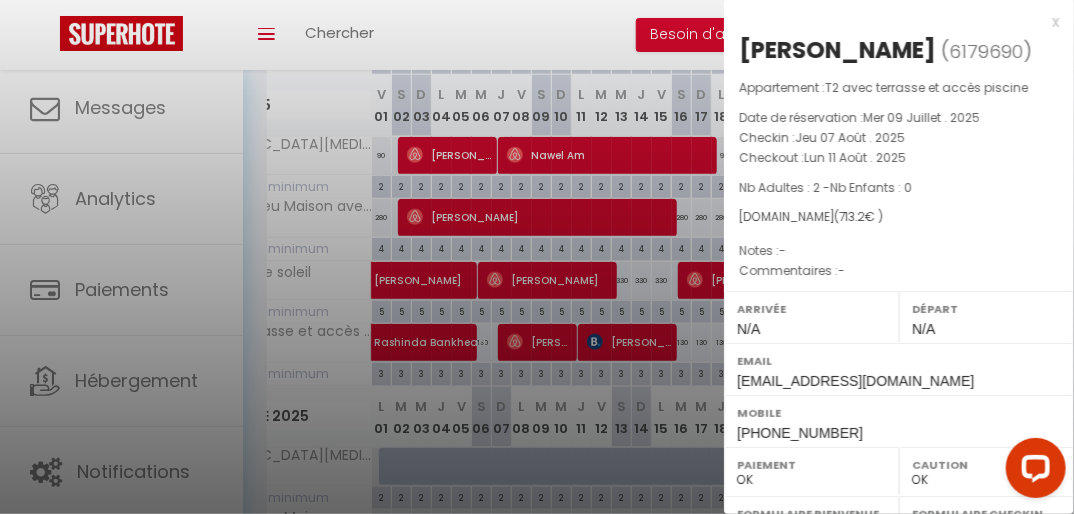 click at bounding box center (537, 257) 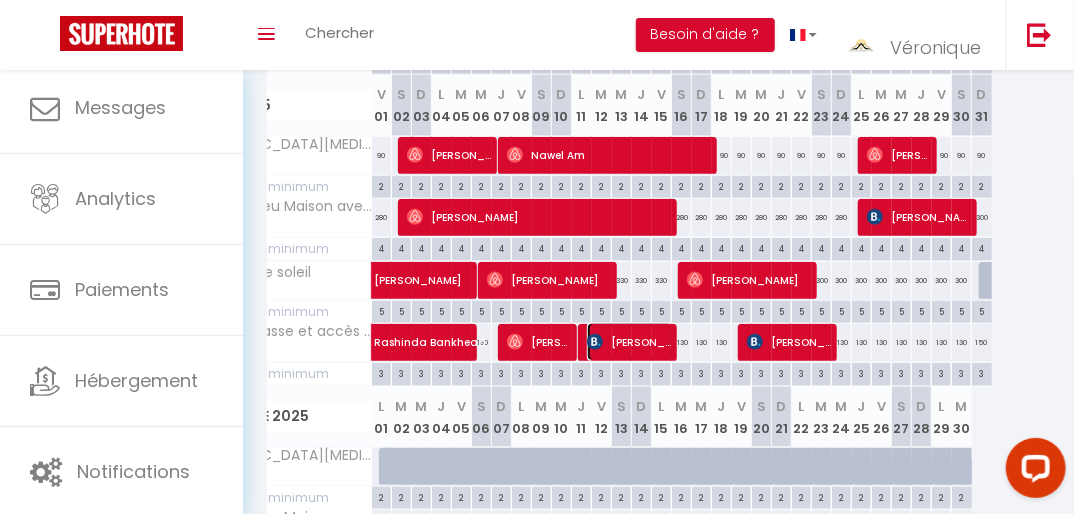 click on "[PERSON_NAME]" at bounding box center (630, 342) 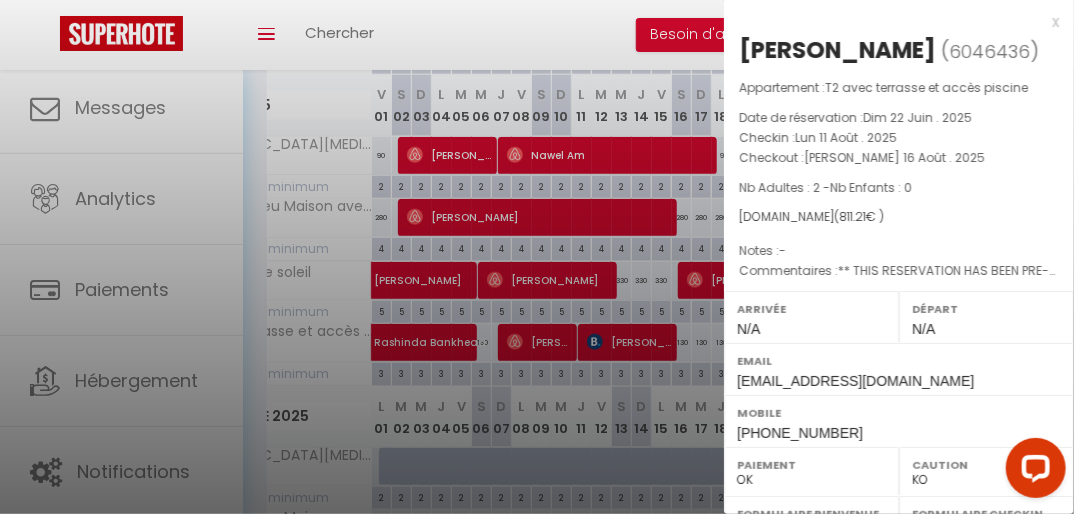 click on "x" at bounding box center [891, 22] 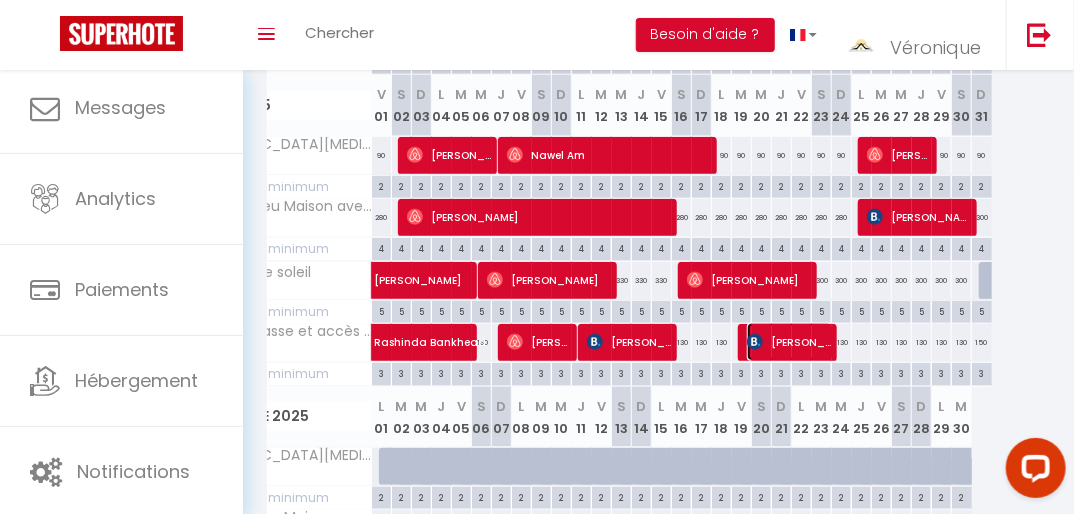 click on "[PERSON_NAME]" at bounding box center (790, 342) 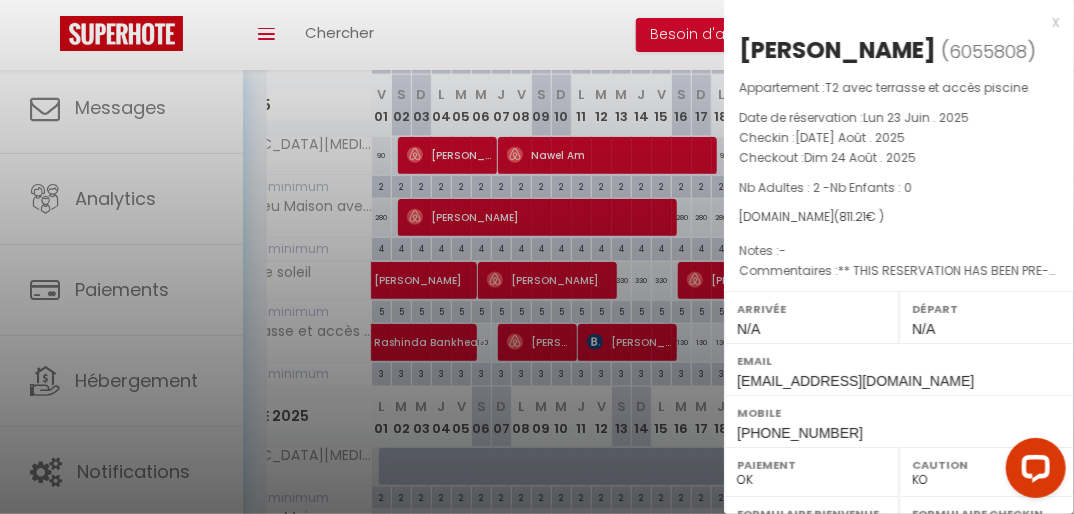 click on "x" at bounding box center [891, 22] 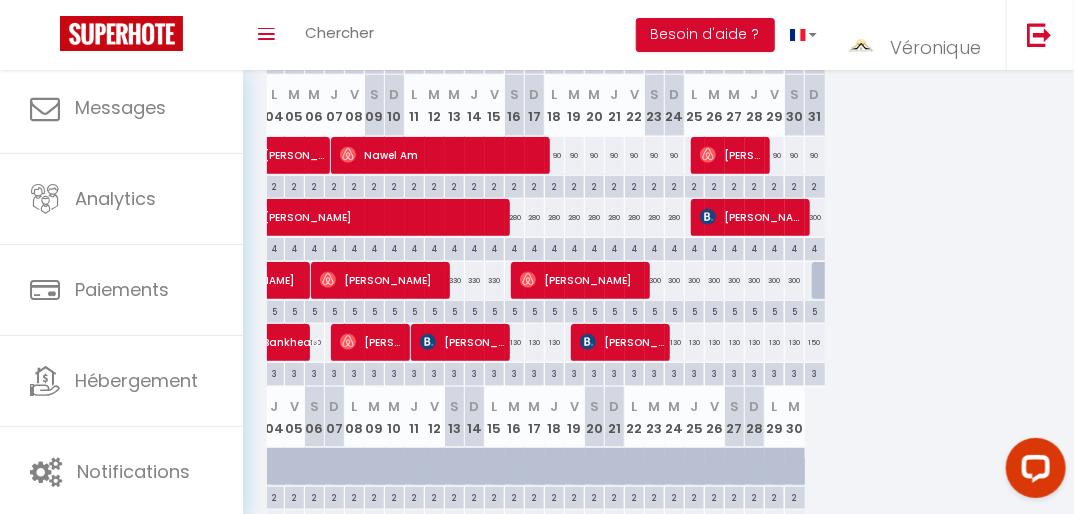 scroll, scrollTop: 0, scrollLeft: 0, axis: both 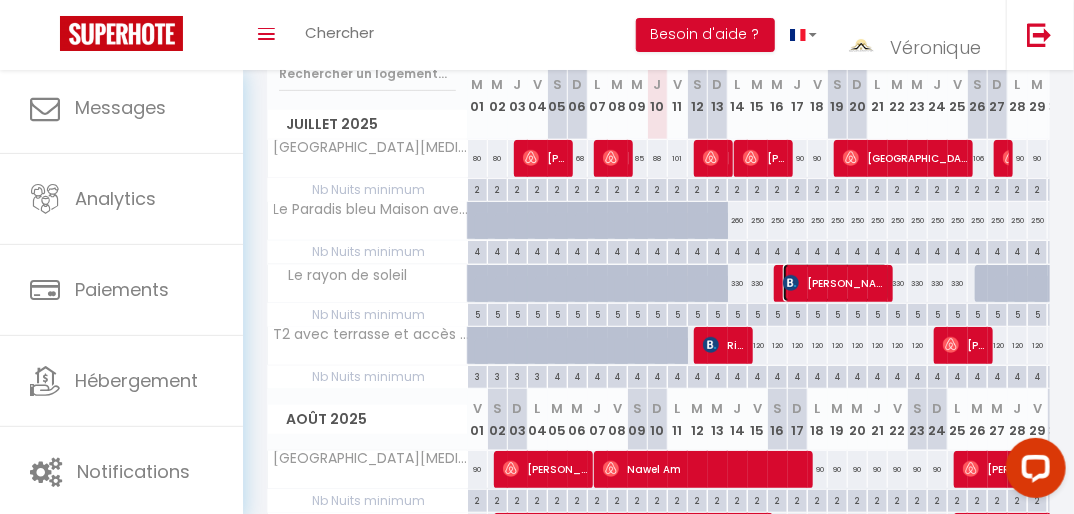 click on "[PERSON_NAME]" at bounding box center (836, 283) 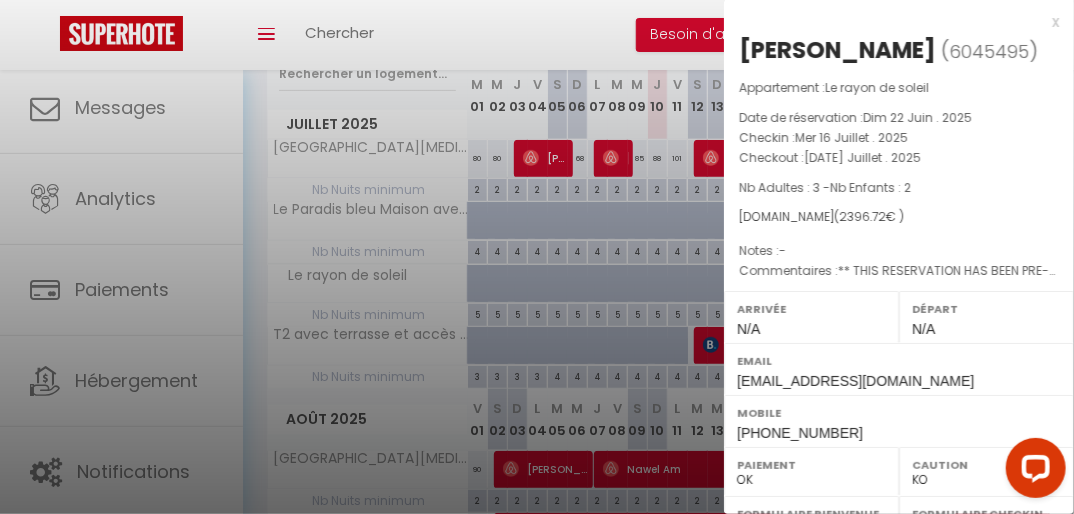 click on "x" at bounding box center [891, 22] 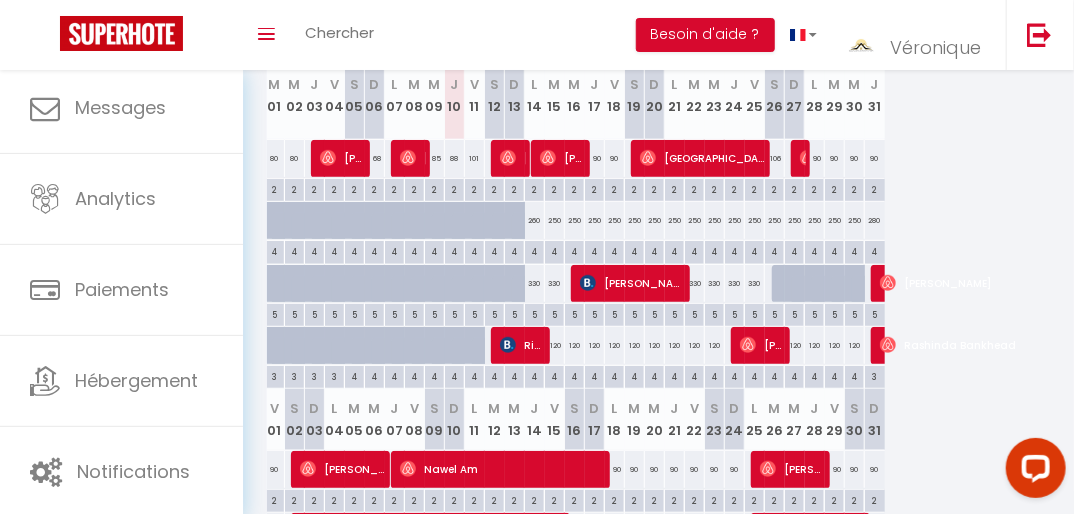 scroll, scrollTop: 0, scrollLeft: 215, axis: horizontal 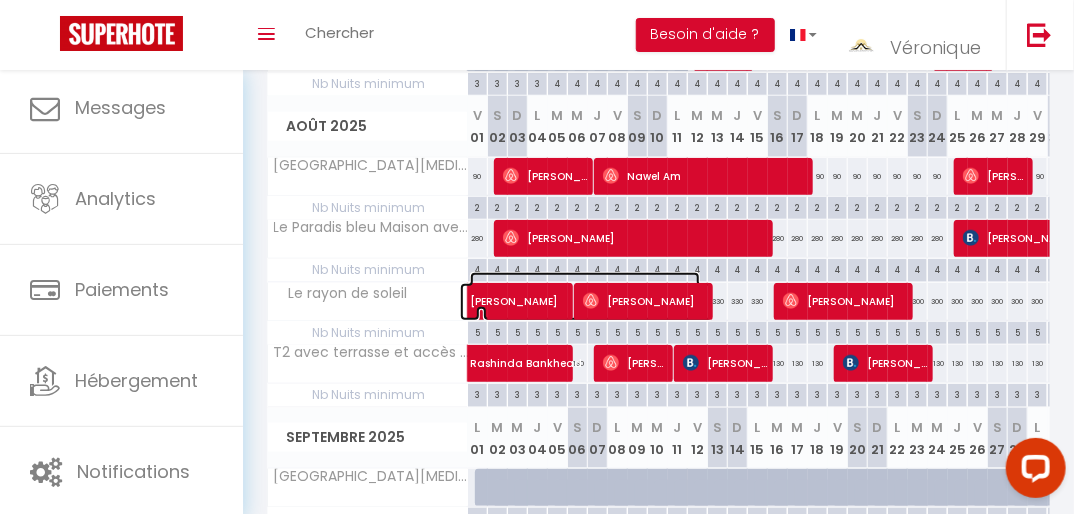 click on "[PERSON_NAME]" at bounding box center (585, 291) 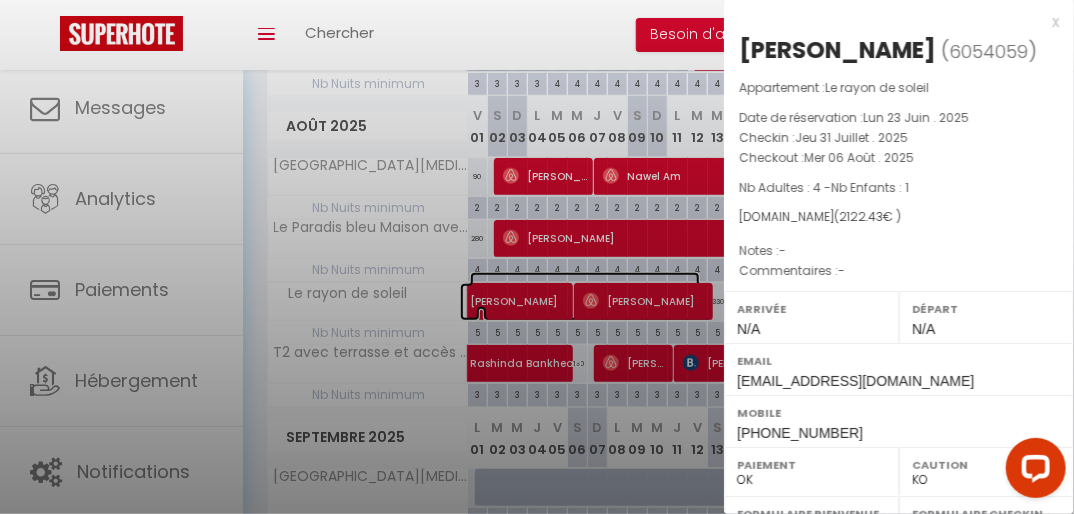 select on "OK" 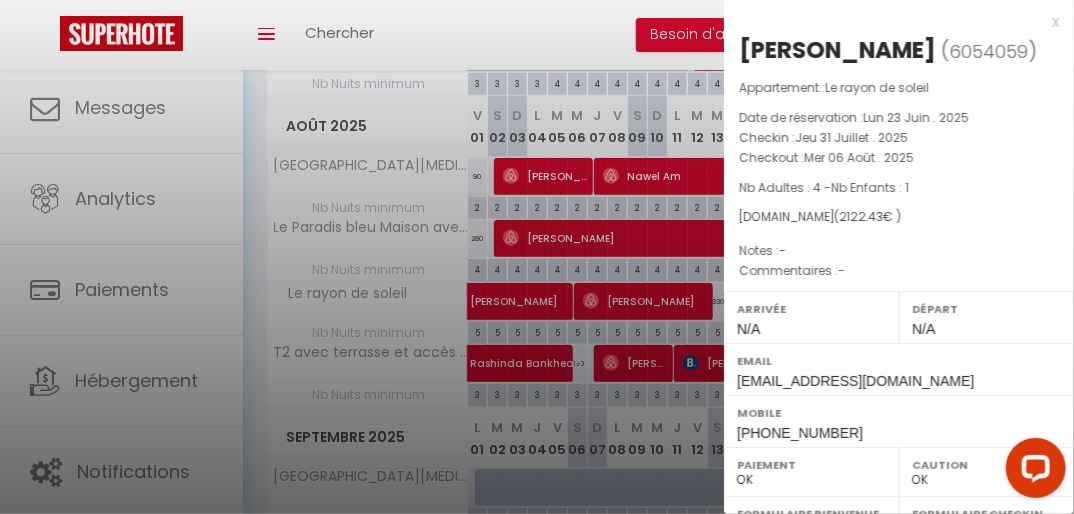 click on "x" at bounding box center (891, 22) 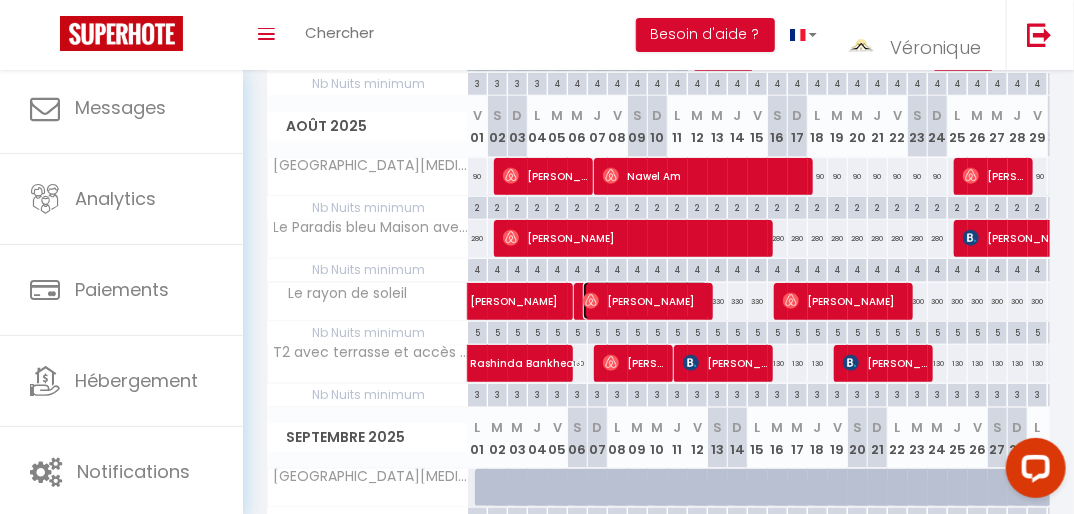 click on "[PERSON_NAME]" at bounding box center [646, 301] 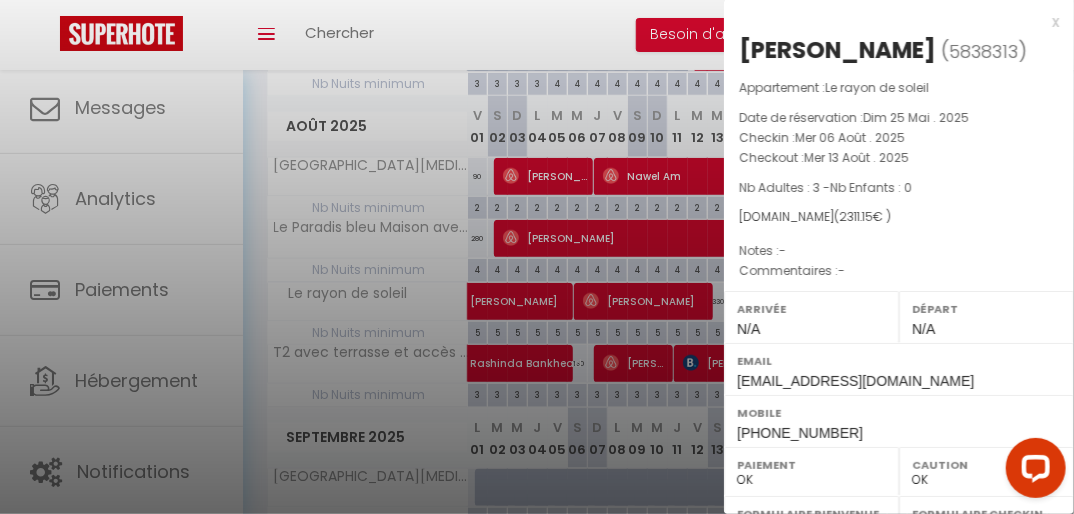 click on "x" at bounding box center (891, 22) 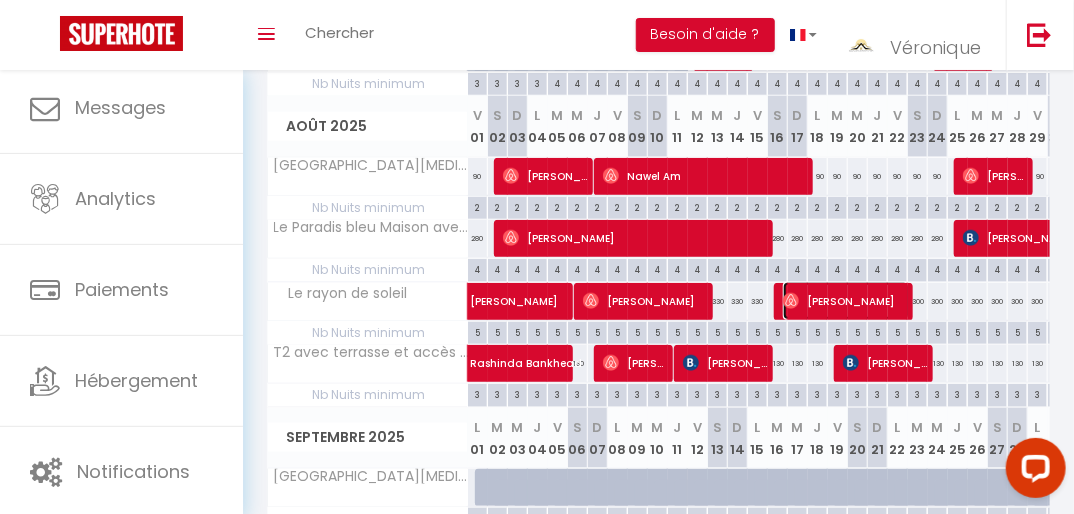click on "[PERSON_NAME]" at bounding box center [846, 301] 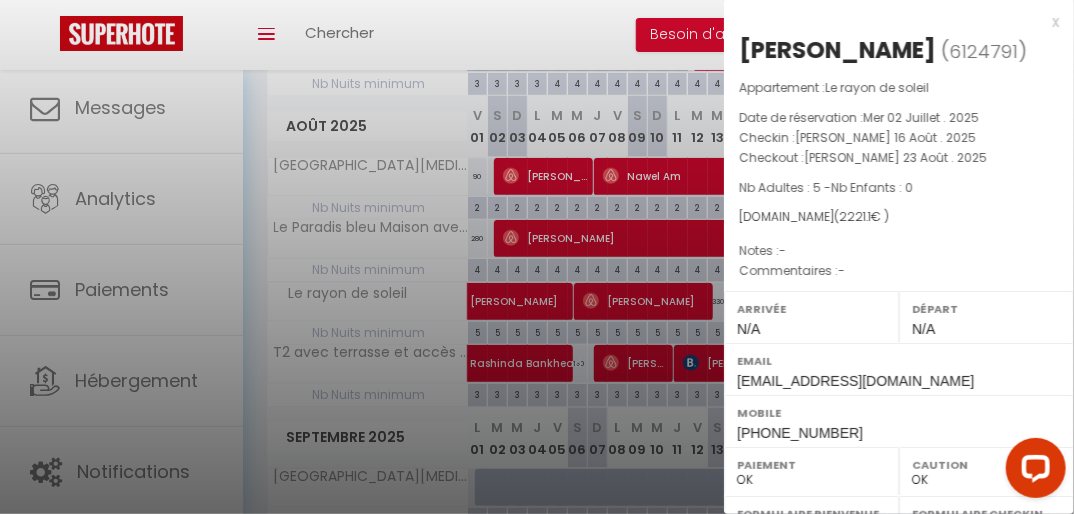 click on "x
[PERSON_NAME]
( 6124791 )
Appartement :
Le rayon de soleil
Date de réservation :
Mer 02 Juillet . 2025
Checkin :
[PERSON_NAME] 16 Août . 2025
Checkout :
[PERSON_NAME] 23 Août . 2025
Nb Adultes : 5 -
Nb Enfants :
0
[DOMAIN_NAME]
(
2221.1
€ )
Notes :
-
Commentaires :
-   Arrivée
N/A   Départ
N/A   Email
[EMAIL_ADDRESS][DOMAIN_NAME]   Mobile
[PHONE_NUMBER]     OK   KO" at bounding box center [899, 466] 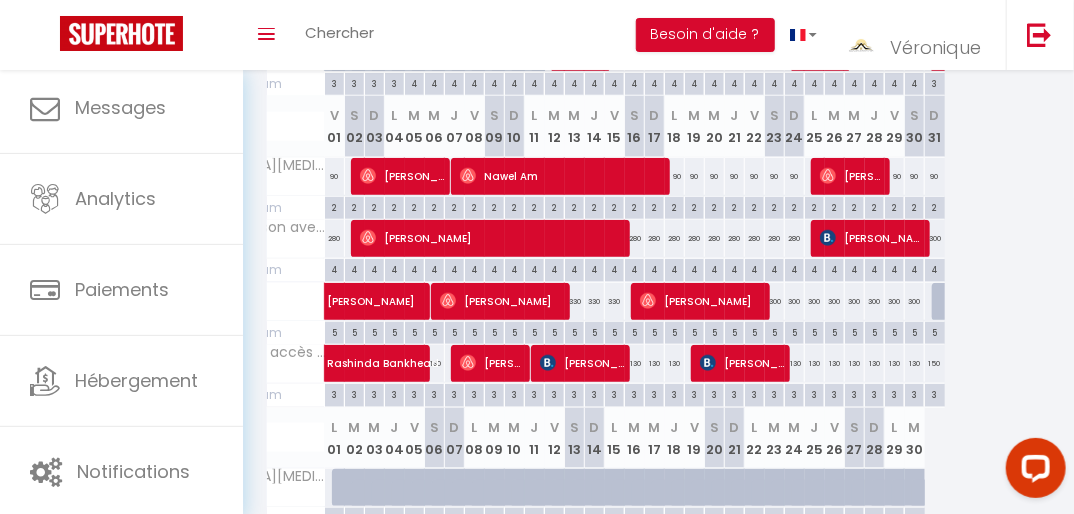 scroll, scrollTop: 0, scrollLeft: 144, axis: horizontal 